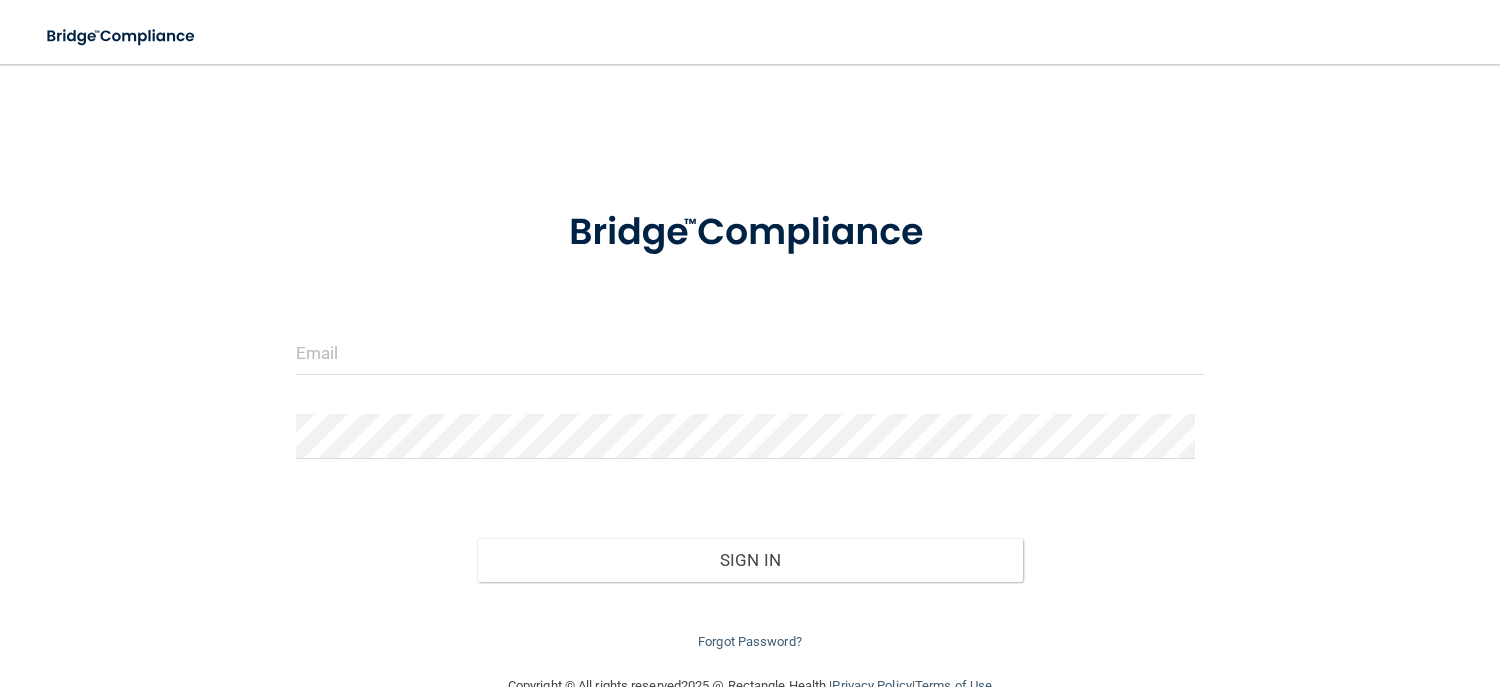 scroll, scrollTop: 0, scrollLeft: 0, axis: both 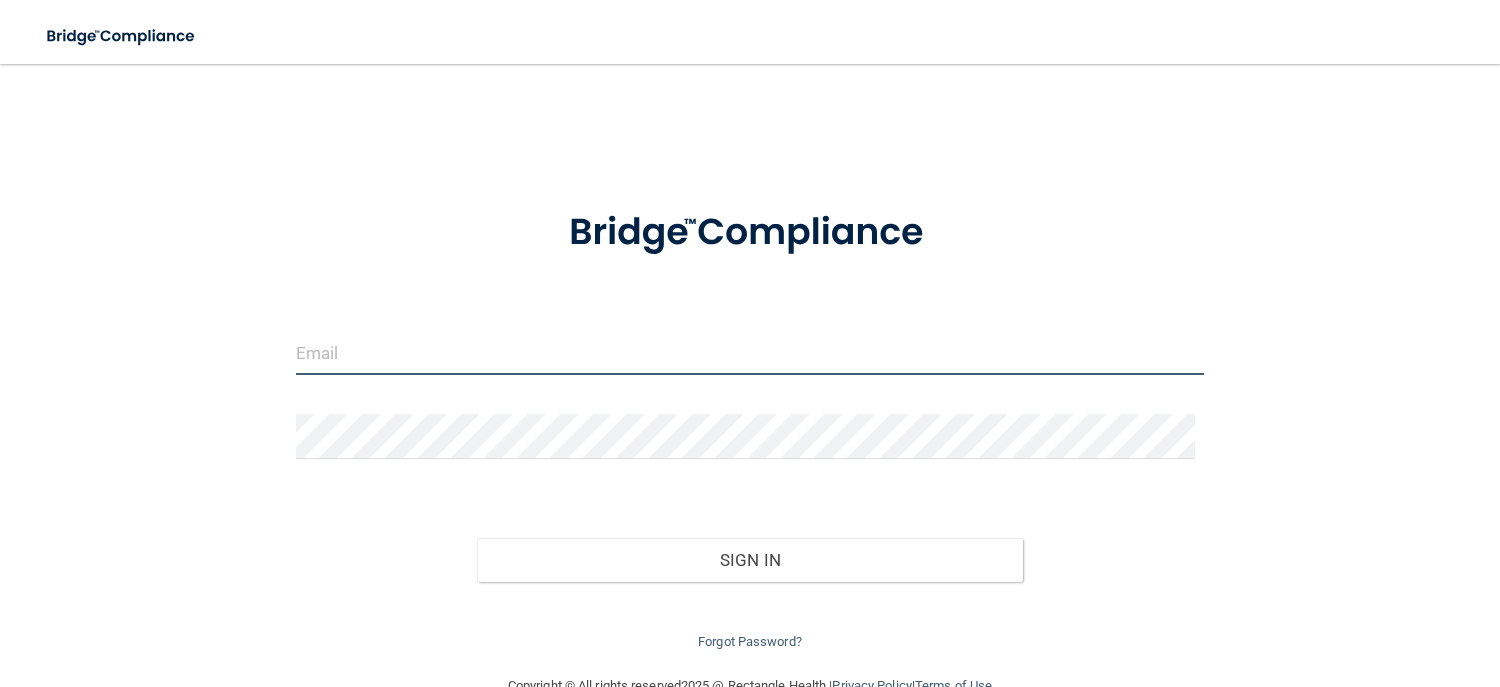 click at bounding box center (750, 352) 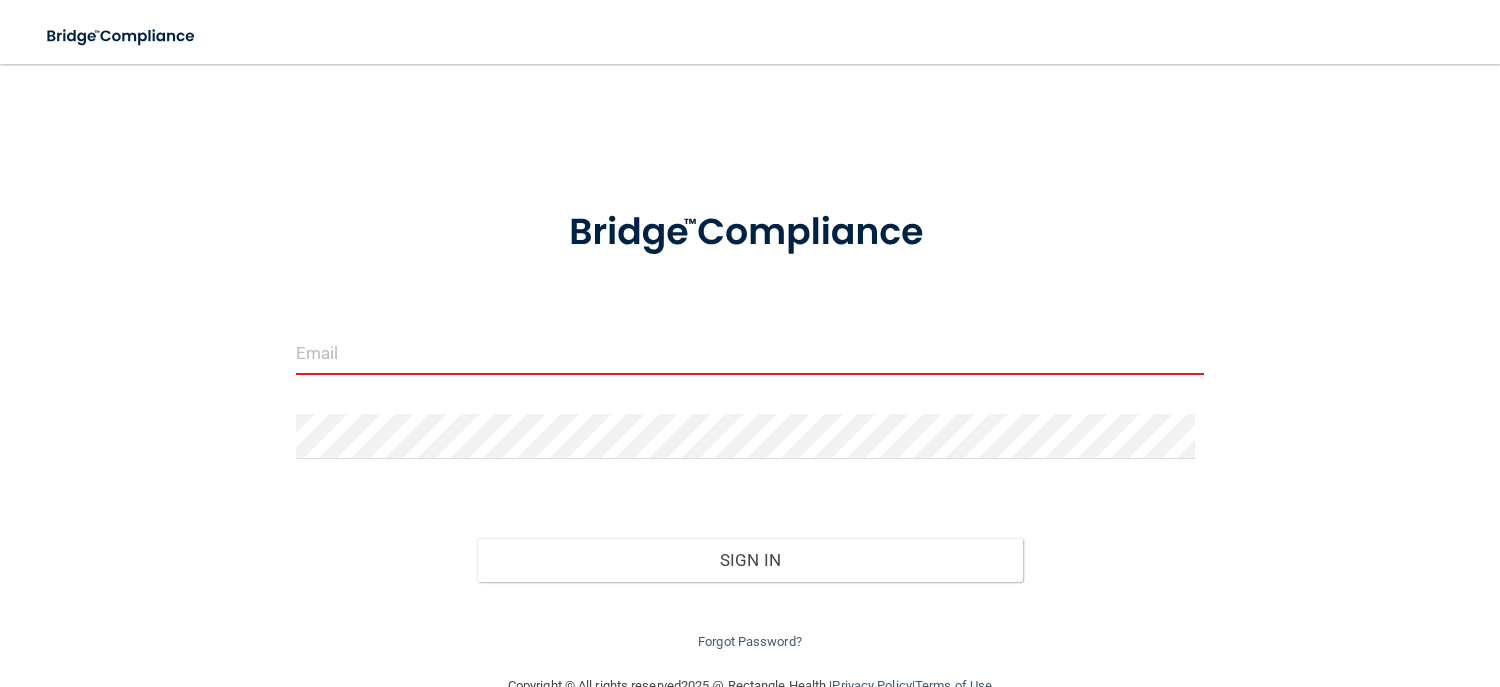 type on "[EMAIL]" 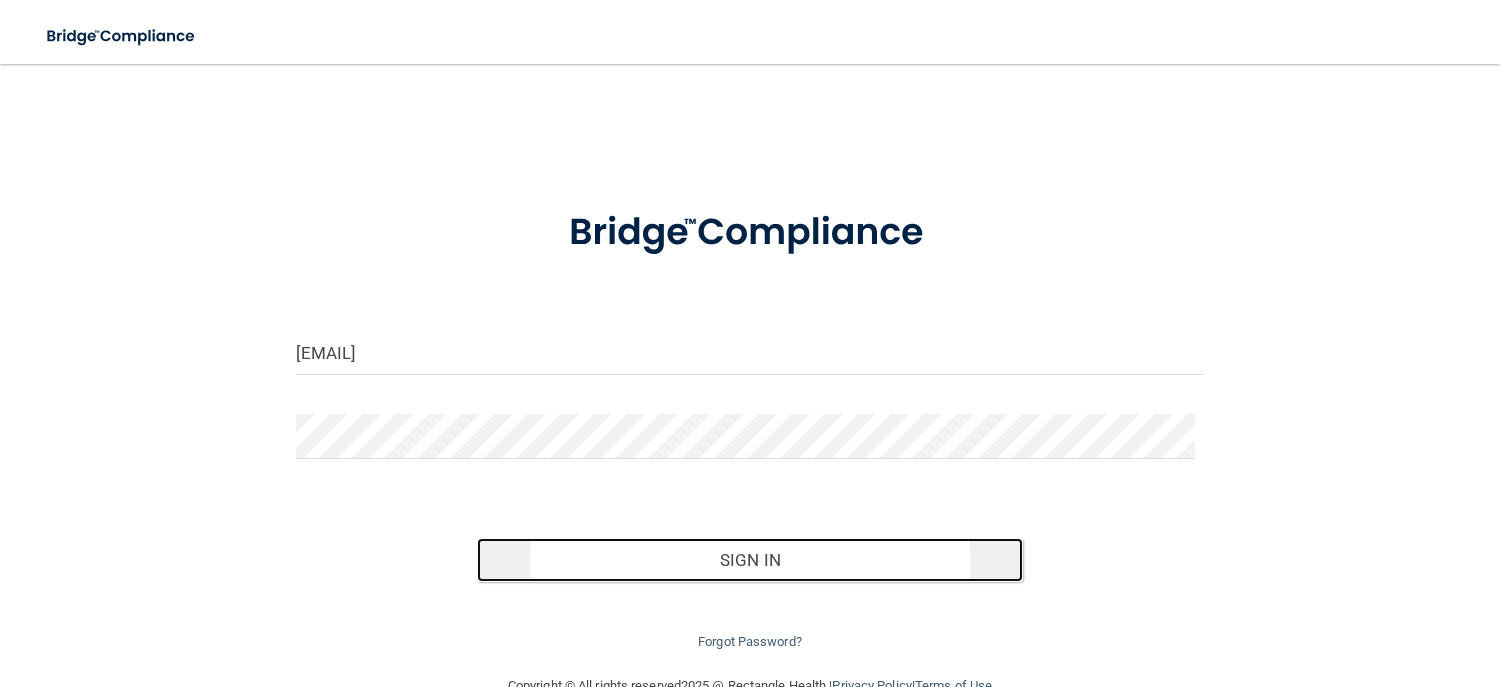 click on "Sign In" at bounding box center (749, 560) 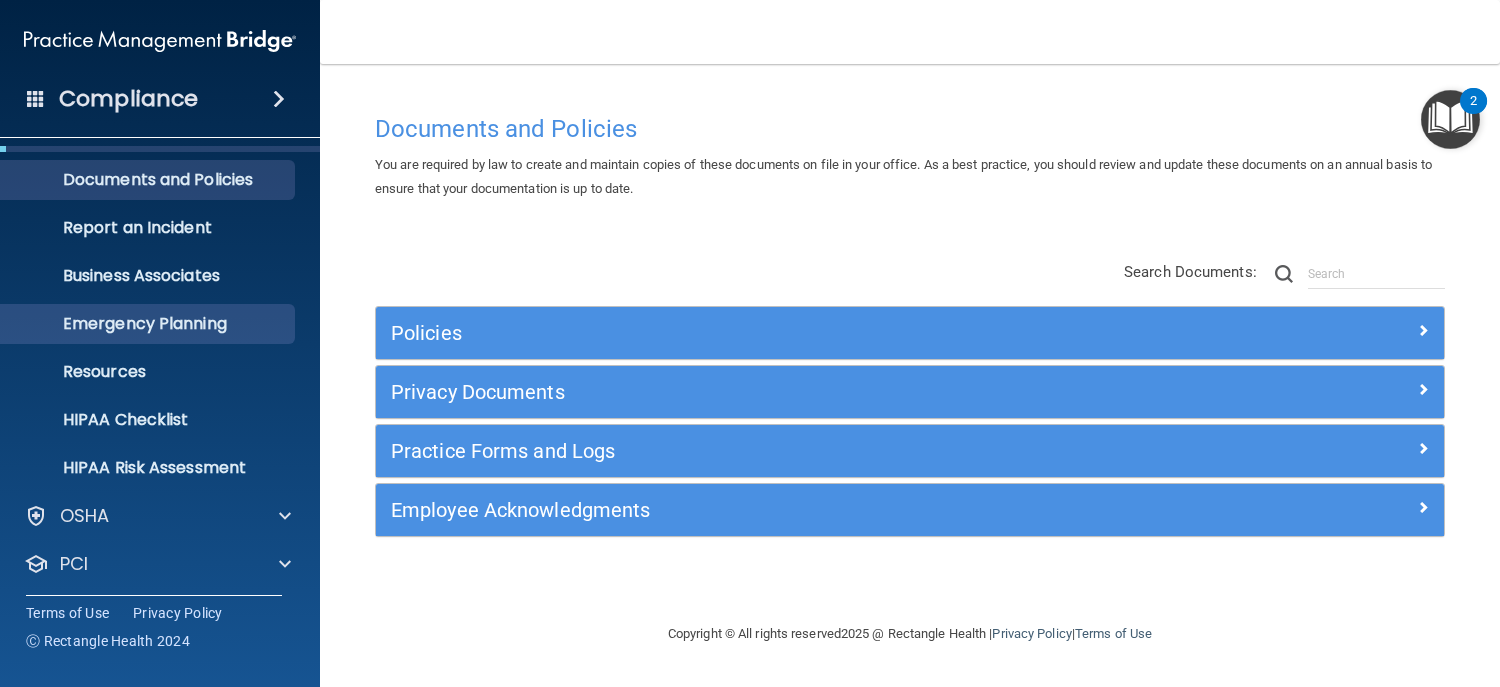 scroll, scrollTop: 0, scrollLeft: 0, axis: both 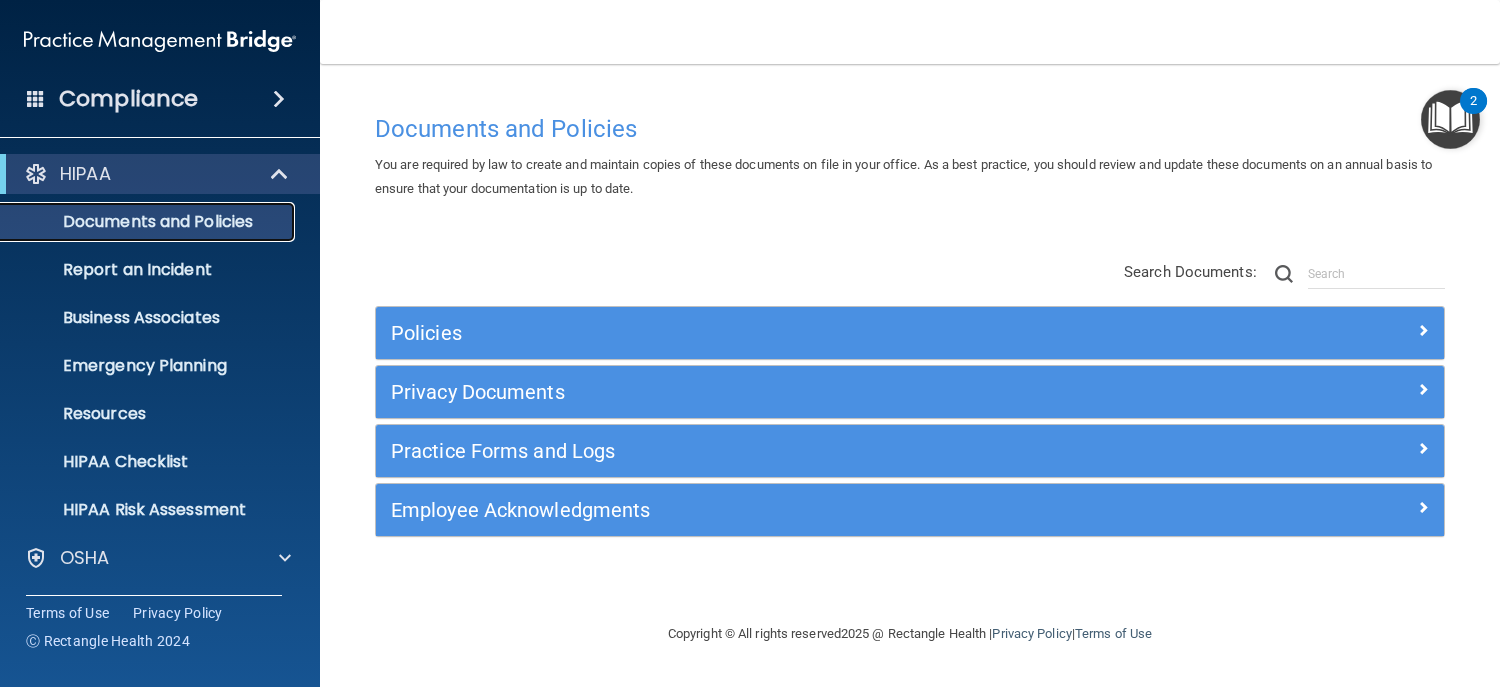 click on "Documents and Policies" at bounding box center [149, 222] 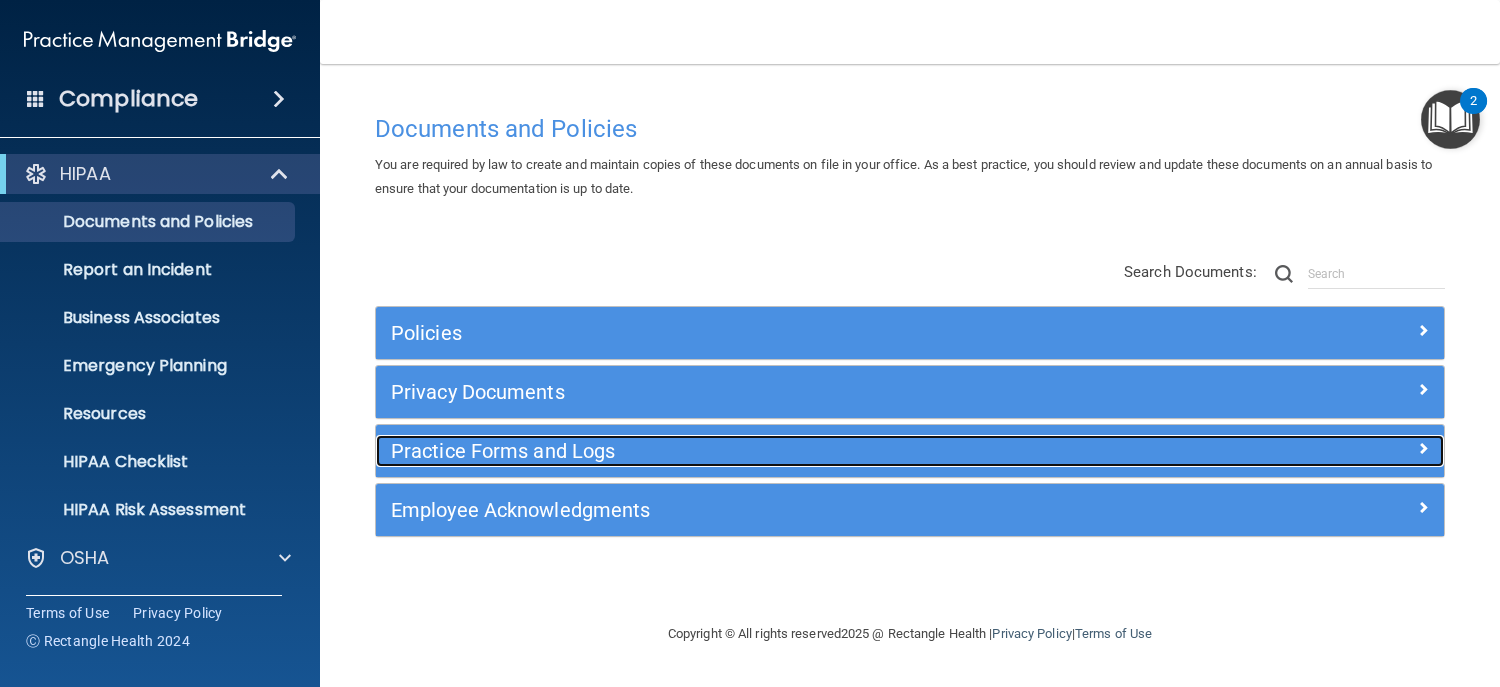 click on "Practice Forms and Logs" at bounding box center [776, 451] 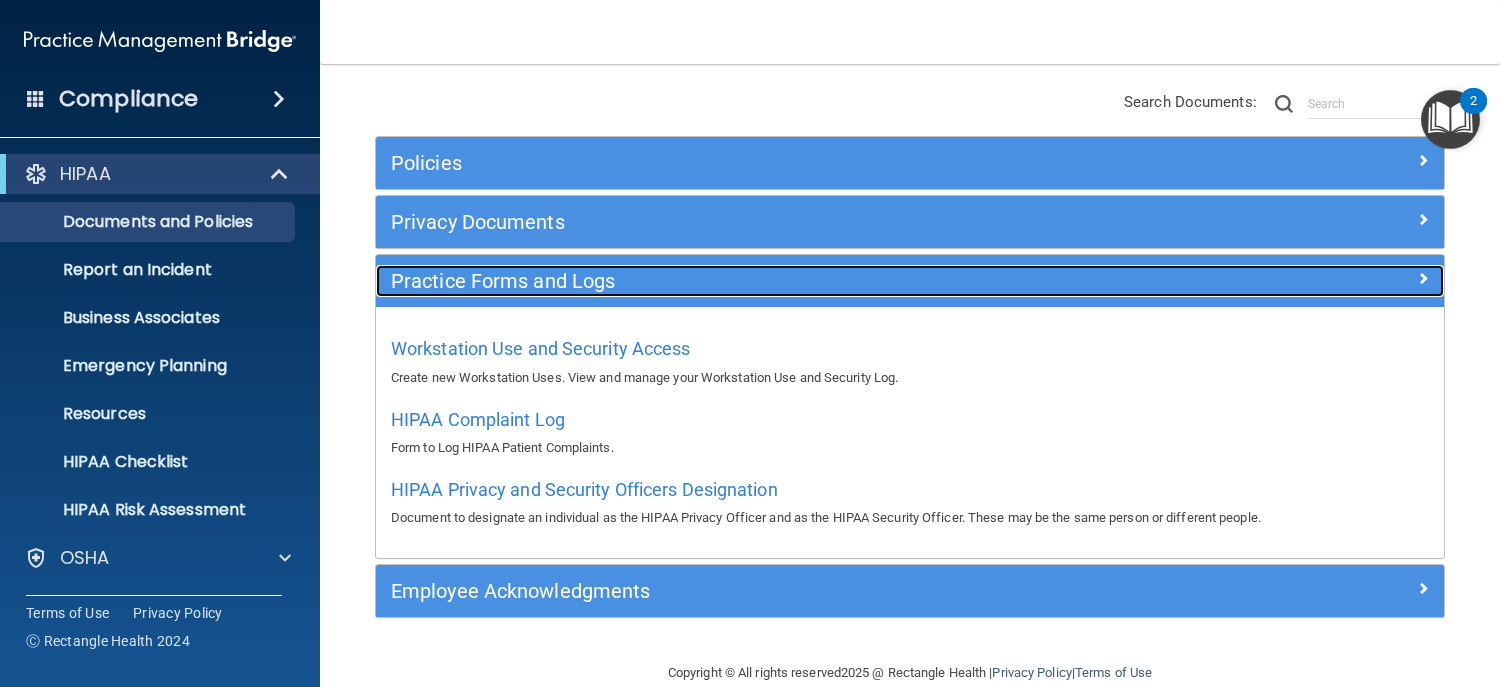 scroll, scrollTop: 202, scrollLeft: 0, axis: vertical 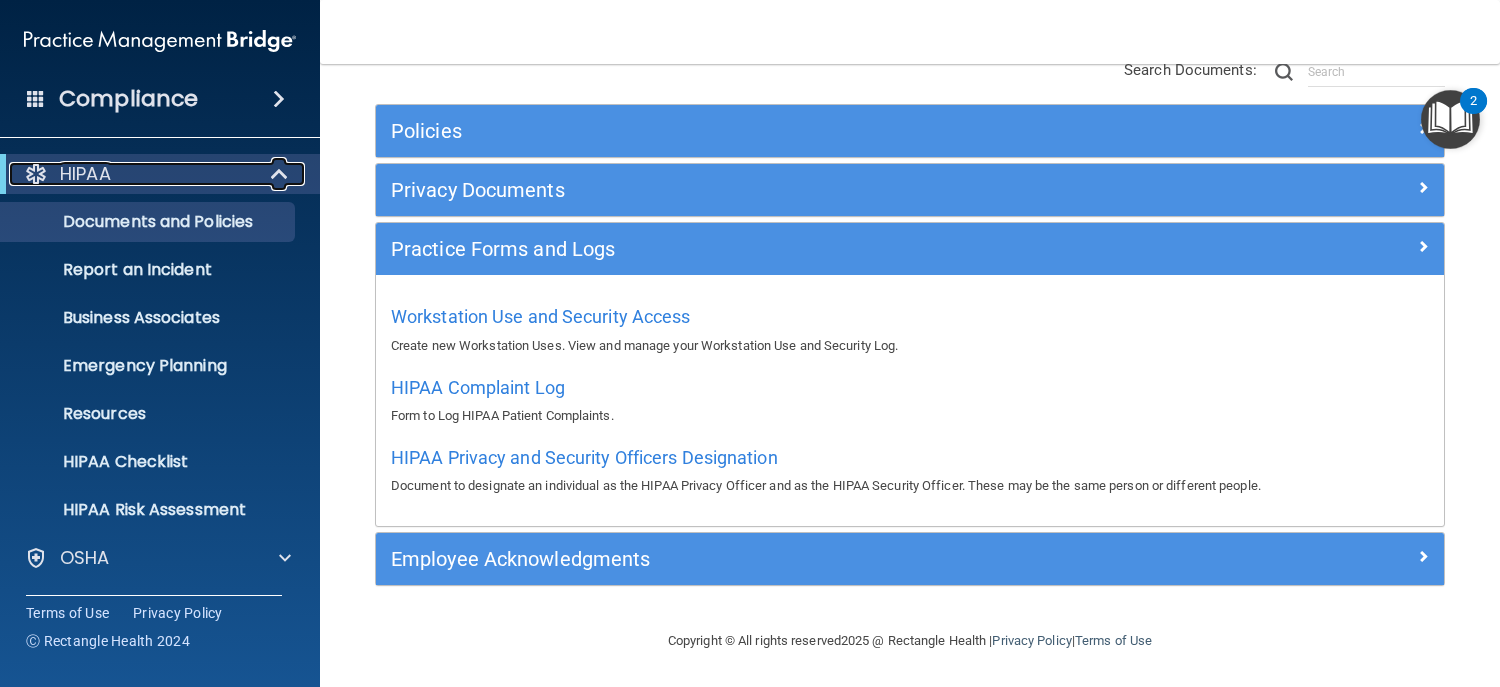 click at bounding box center [280, 174] 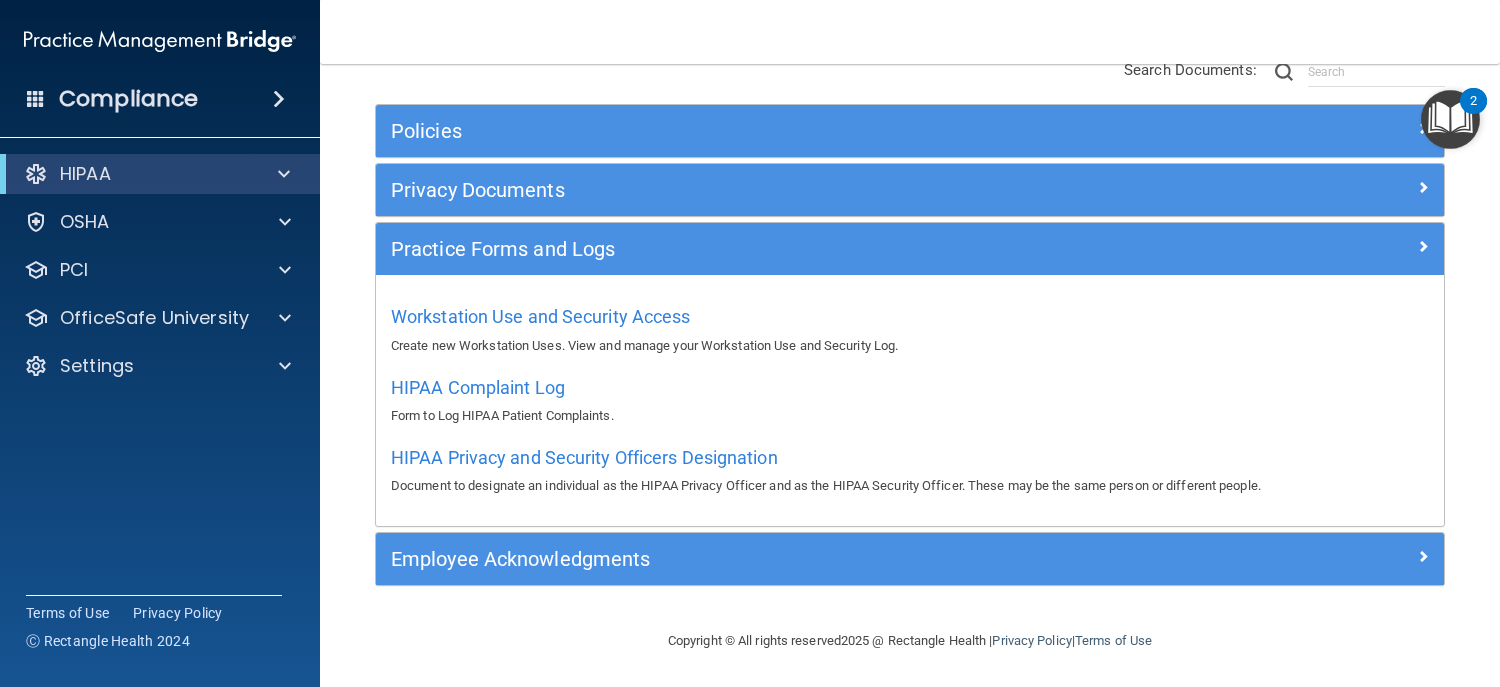 click on "Compliance" at bounding box center (160, 99) 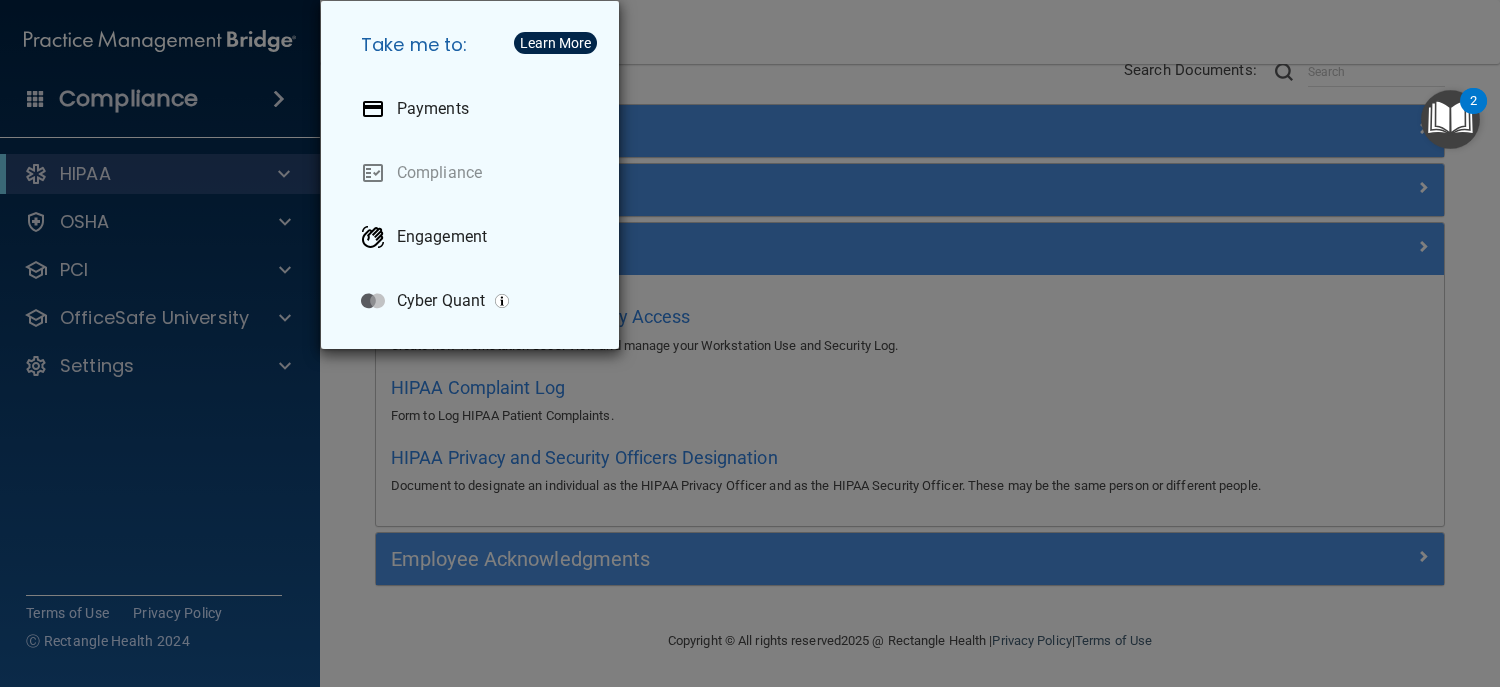 click on "Take me to:             Payments                   Compliance                     Engagement                     Cyber Quant" at bounding box center [750, 343] 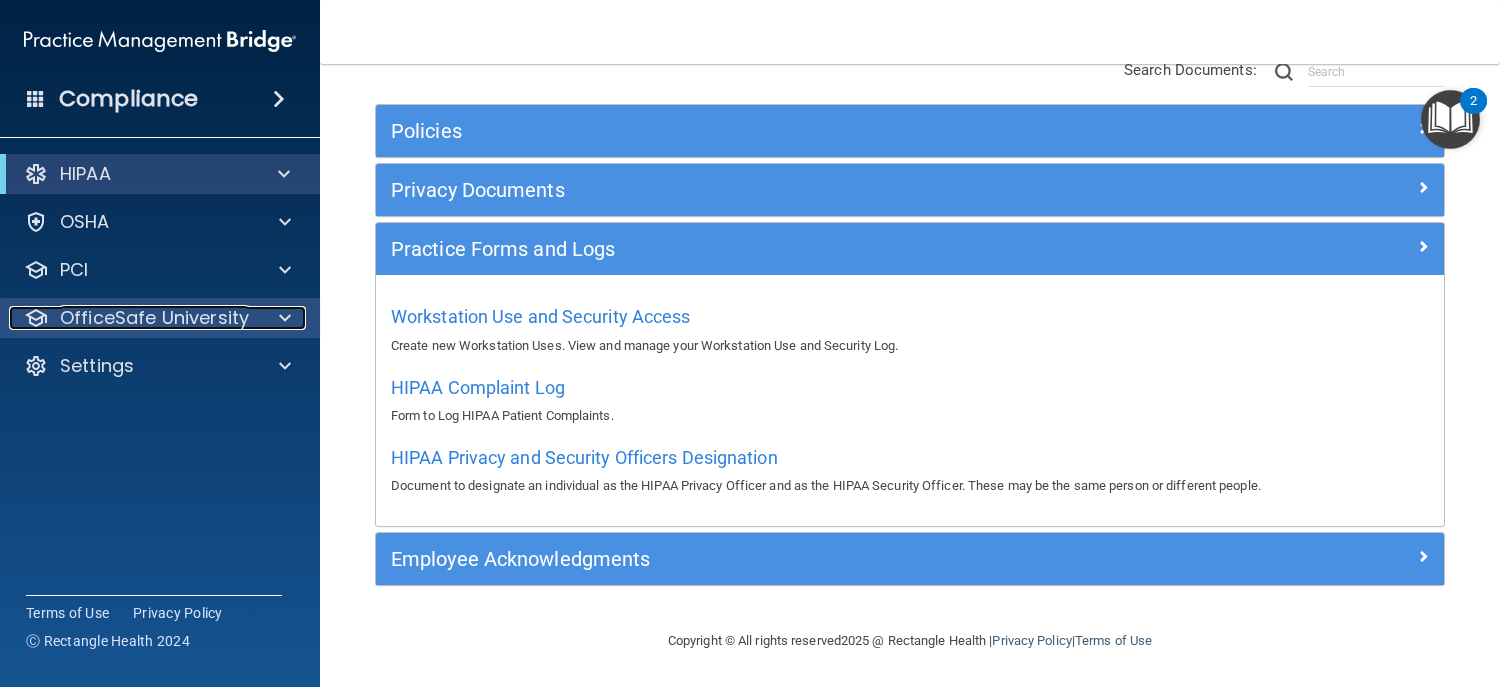 click on "OfficeSafe University" at bounding box center (154, 318) 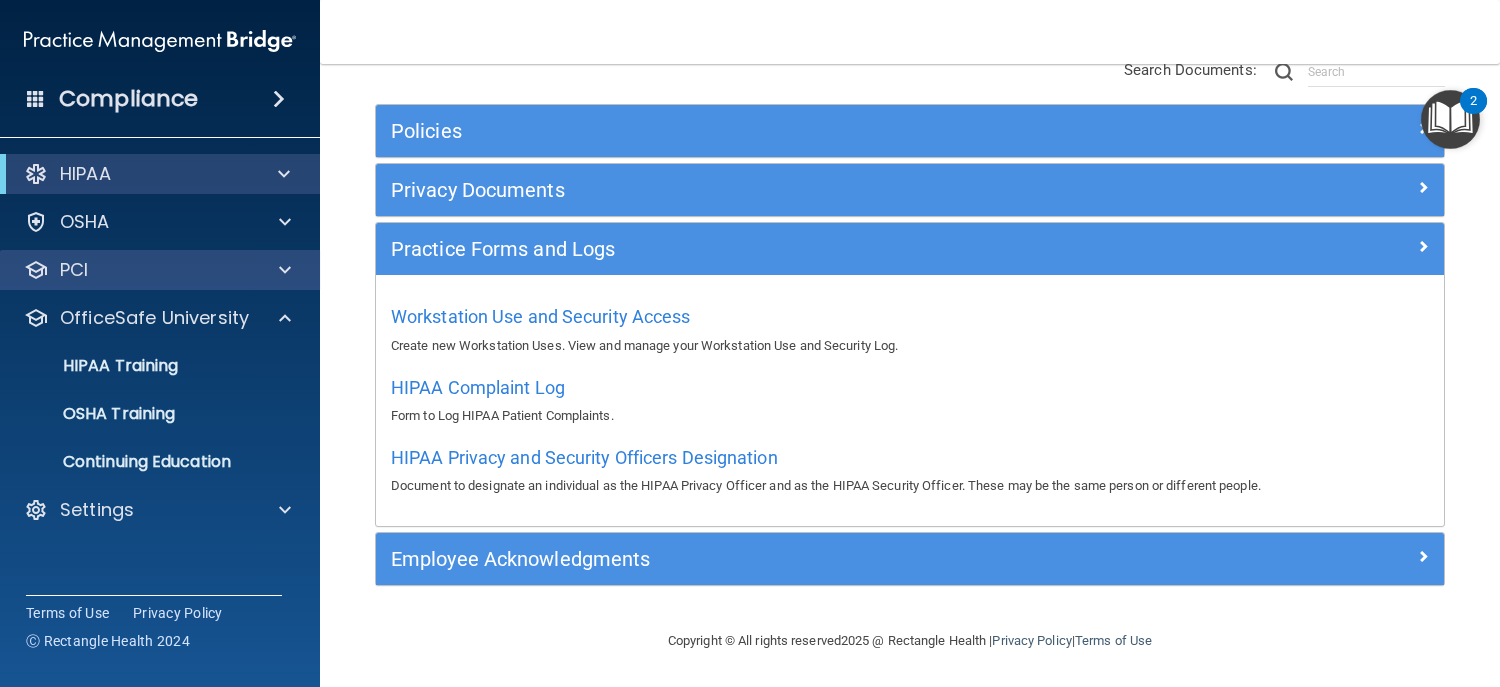 click on "PCI" at bounding box center [160, 270] 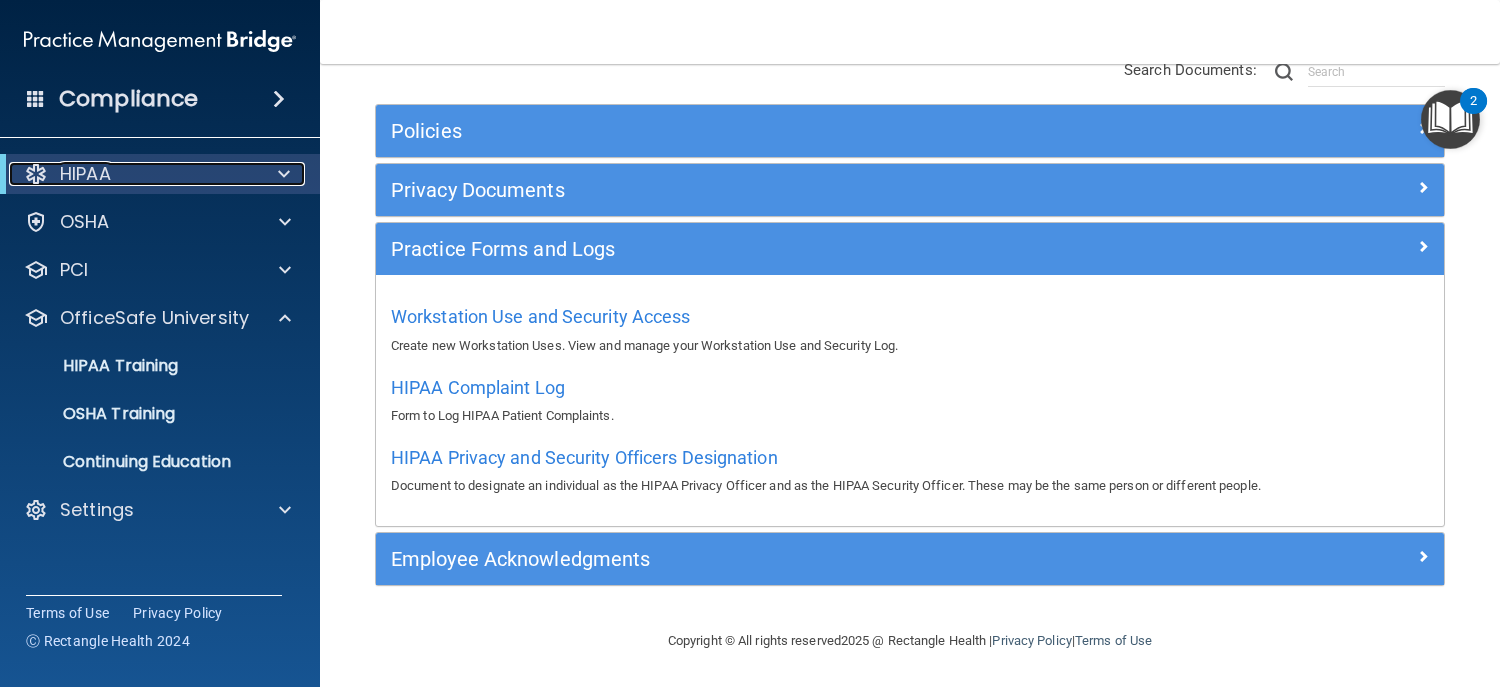 click at bounding box center [284, 174] 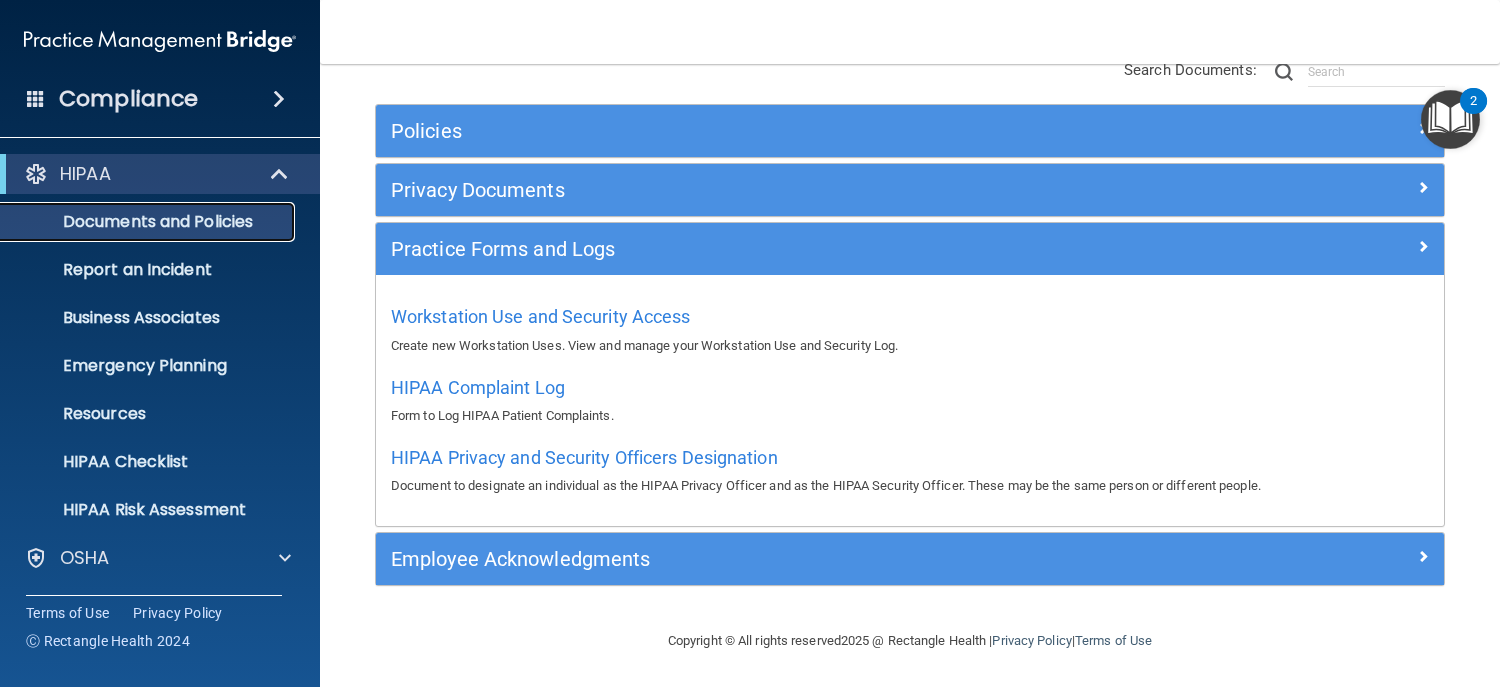 click on "Documents and Policies" at bounding box center [149, 222] 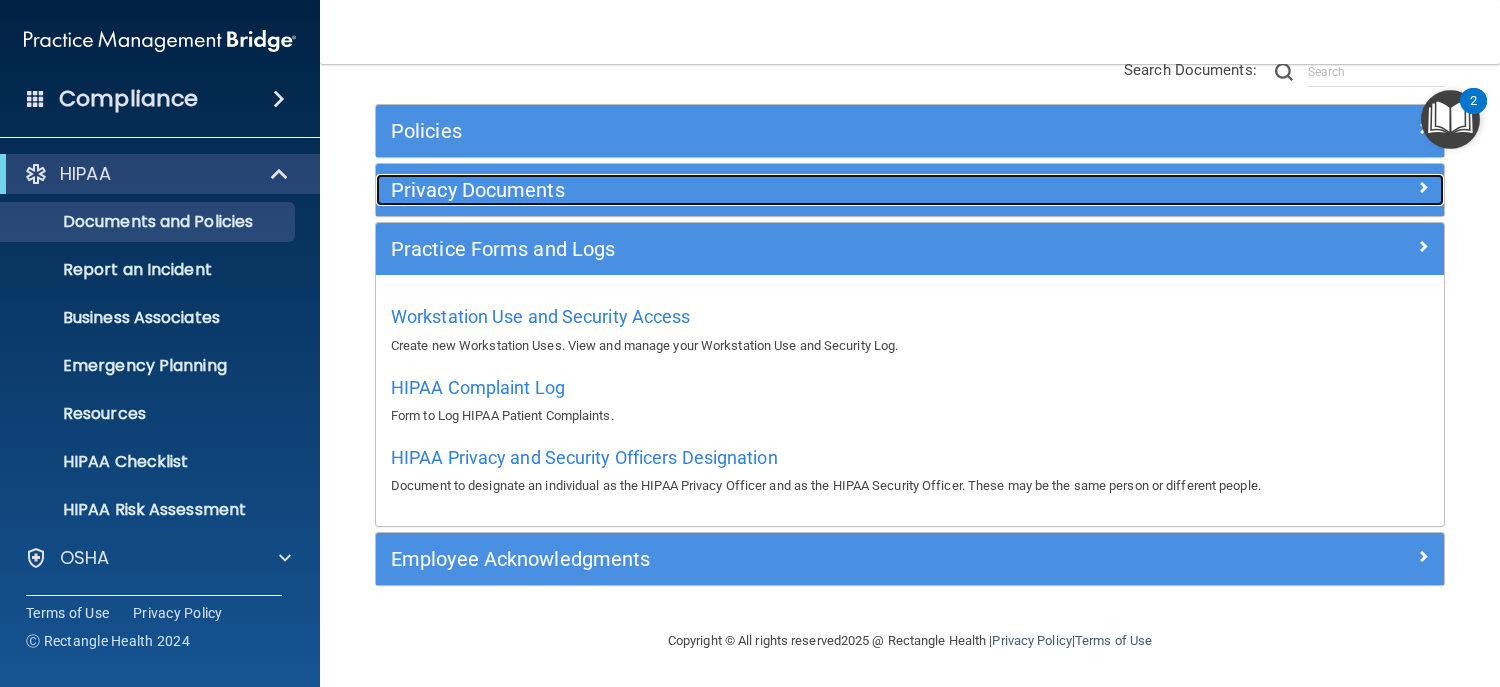 click on "Privacy Documents" at bounding box center (776, 190) 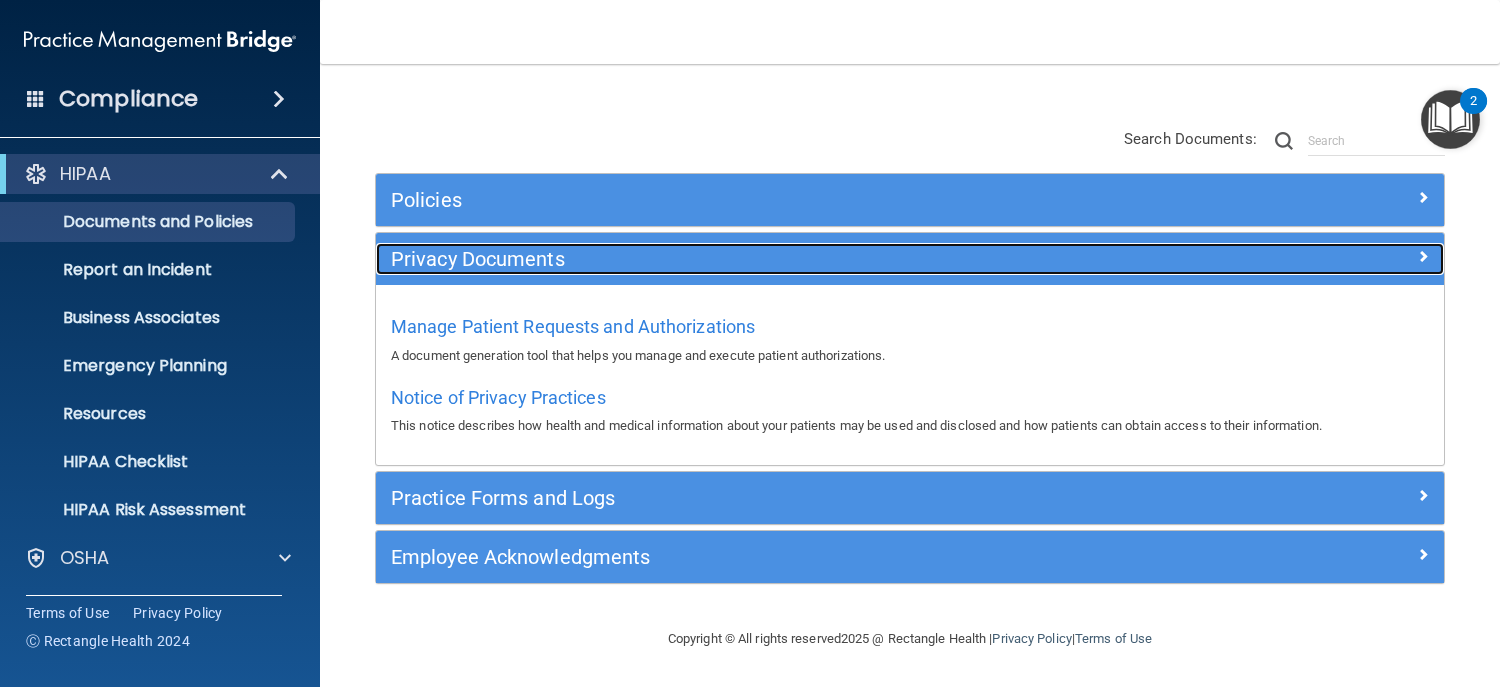 scroll, scrollTop: 132, scrollLeft: 0, axis: vertical 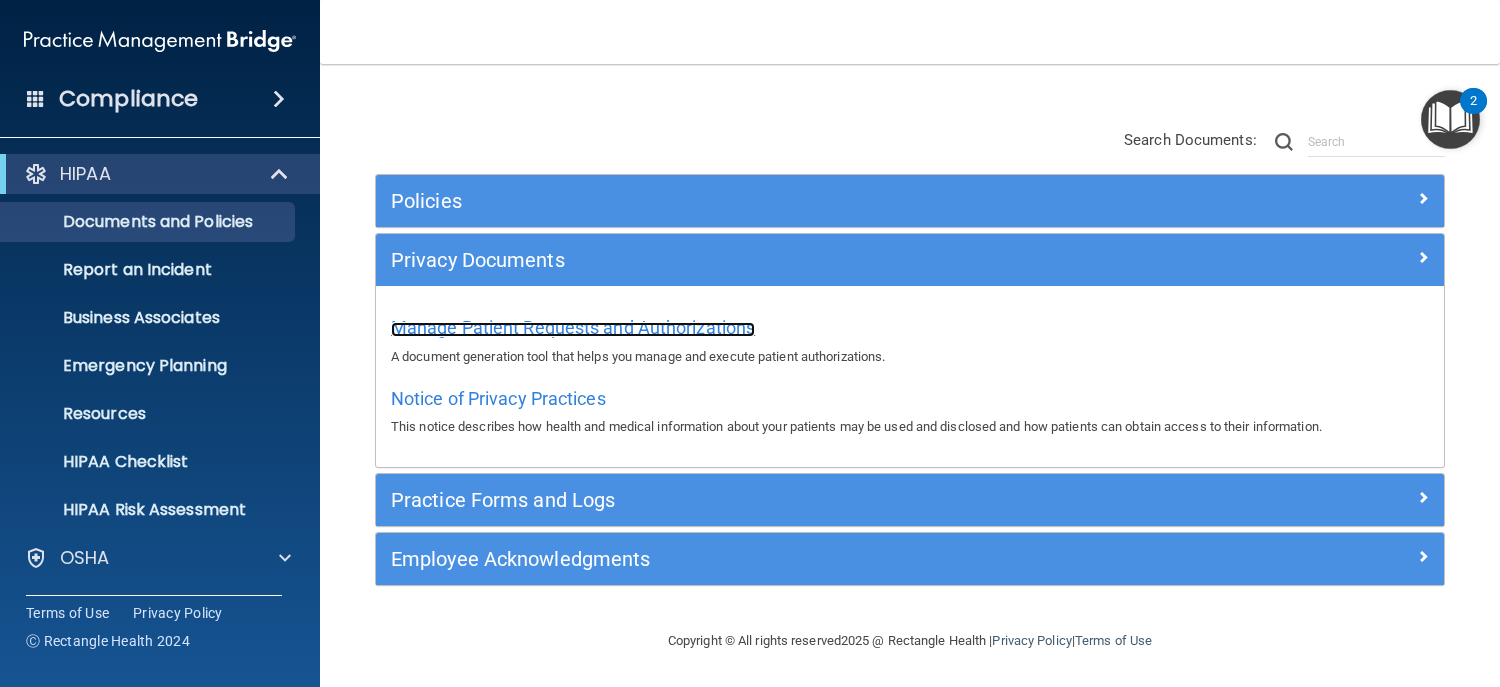 click on "Manage Patient Requests and Authorizations" at bounding box center (573, 327) 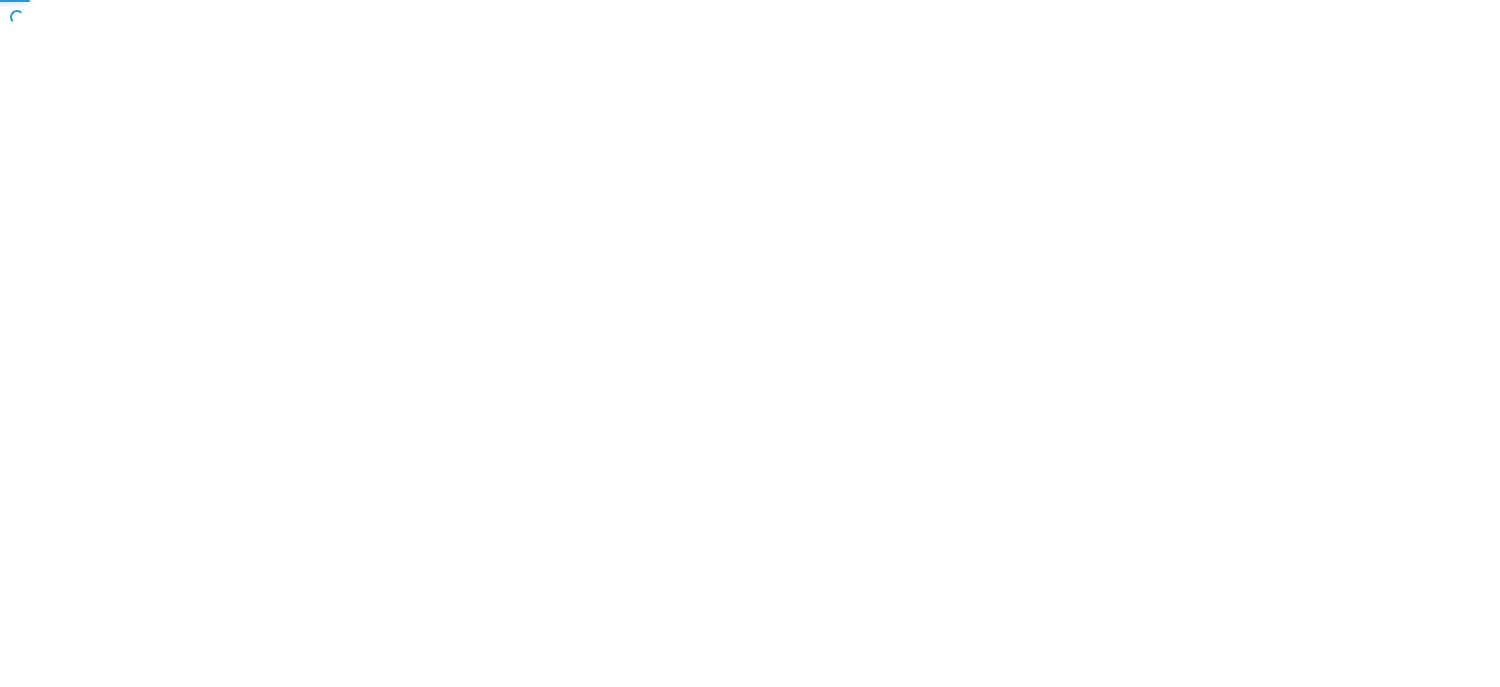 scroll, scrollTop: 0, scrollLeft: 0, axis: both 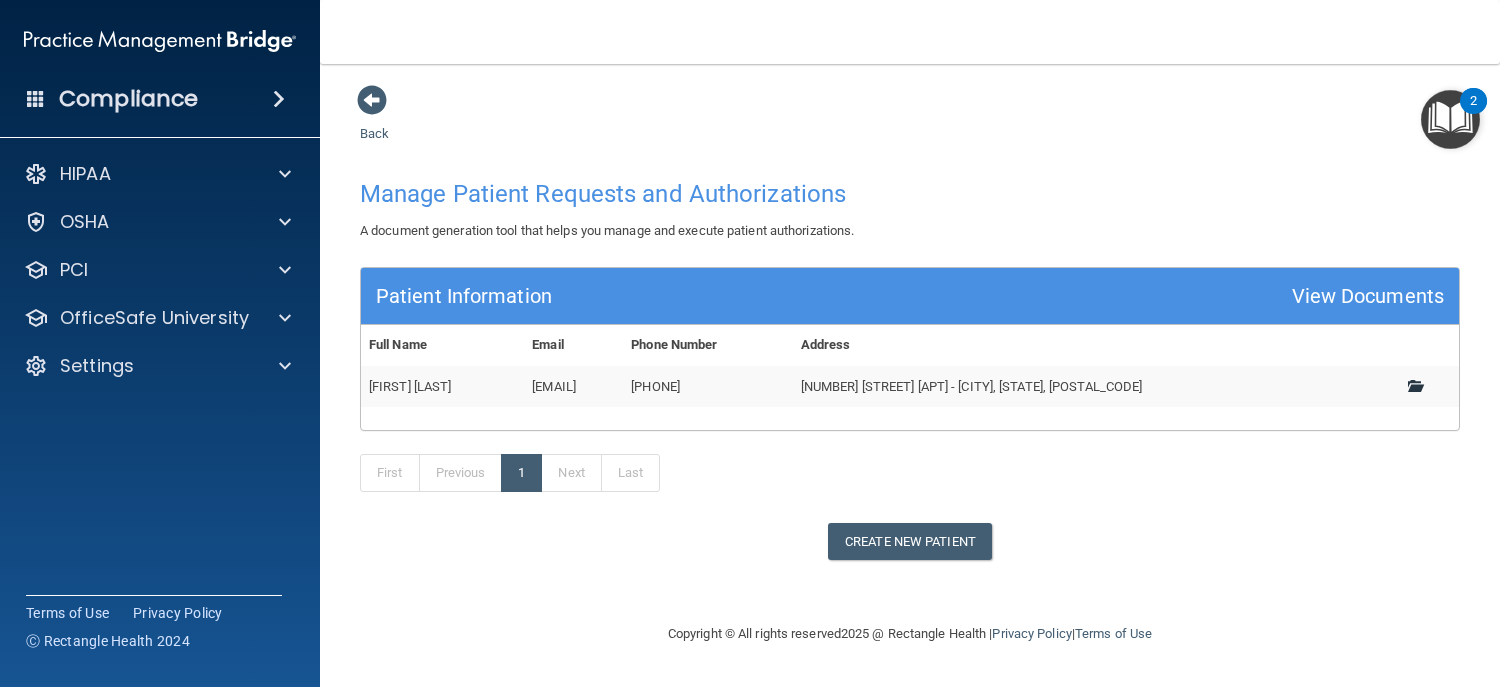 click at bounding box center (1414, 385) 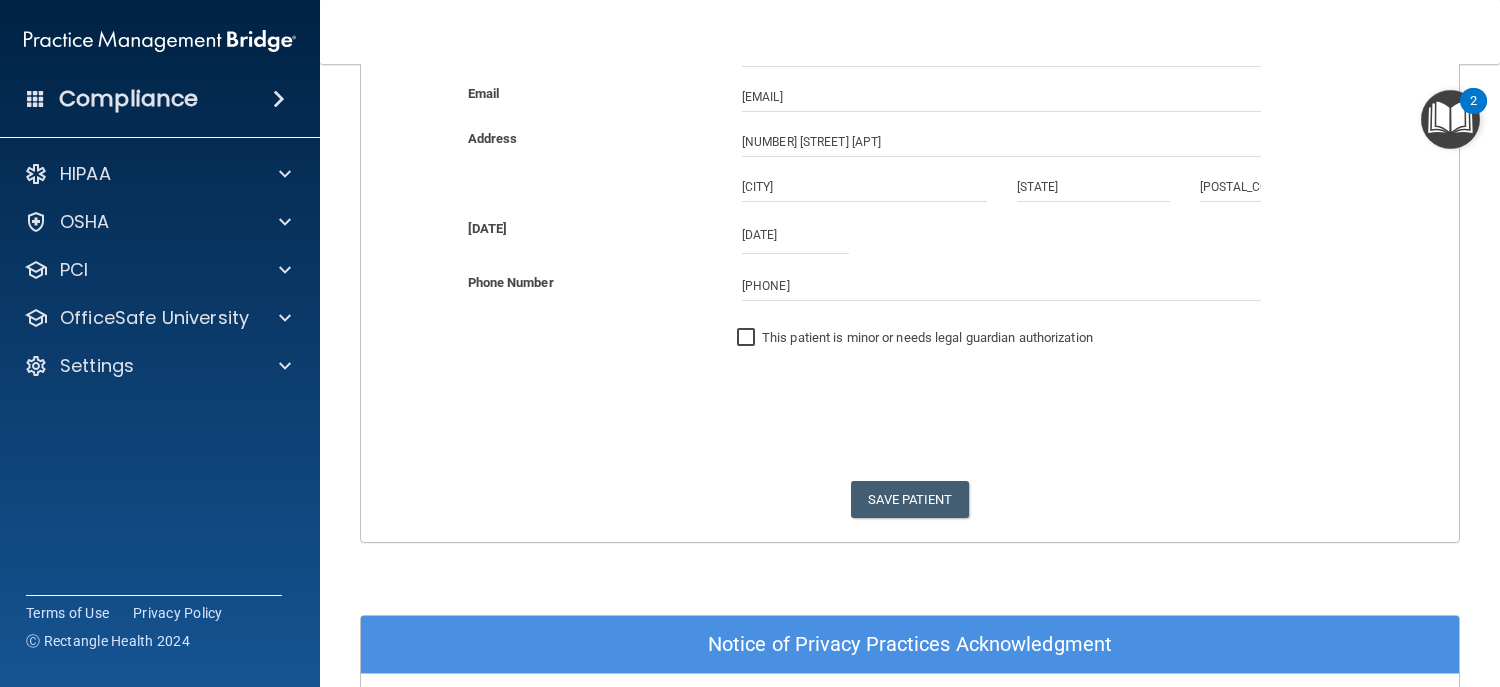 scroll, scrollTop: 0, scrollLeft: 0, axis: both 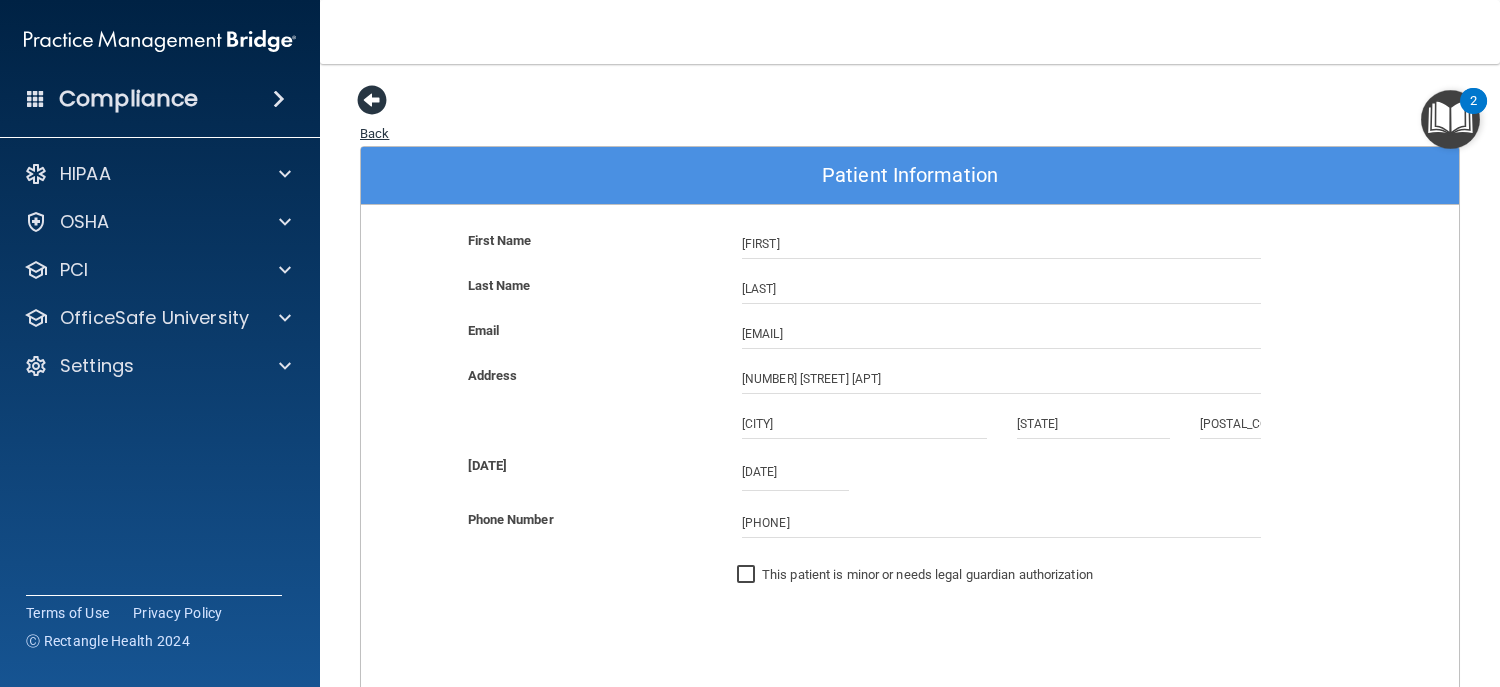 click at bounding box center [372, 100] 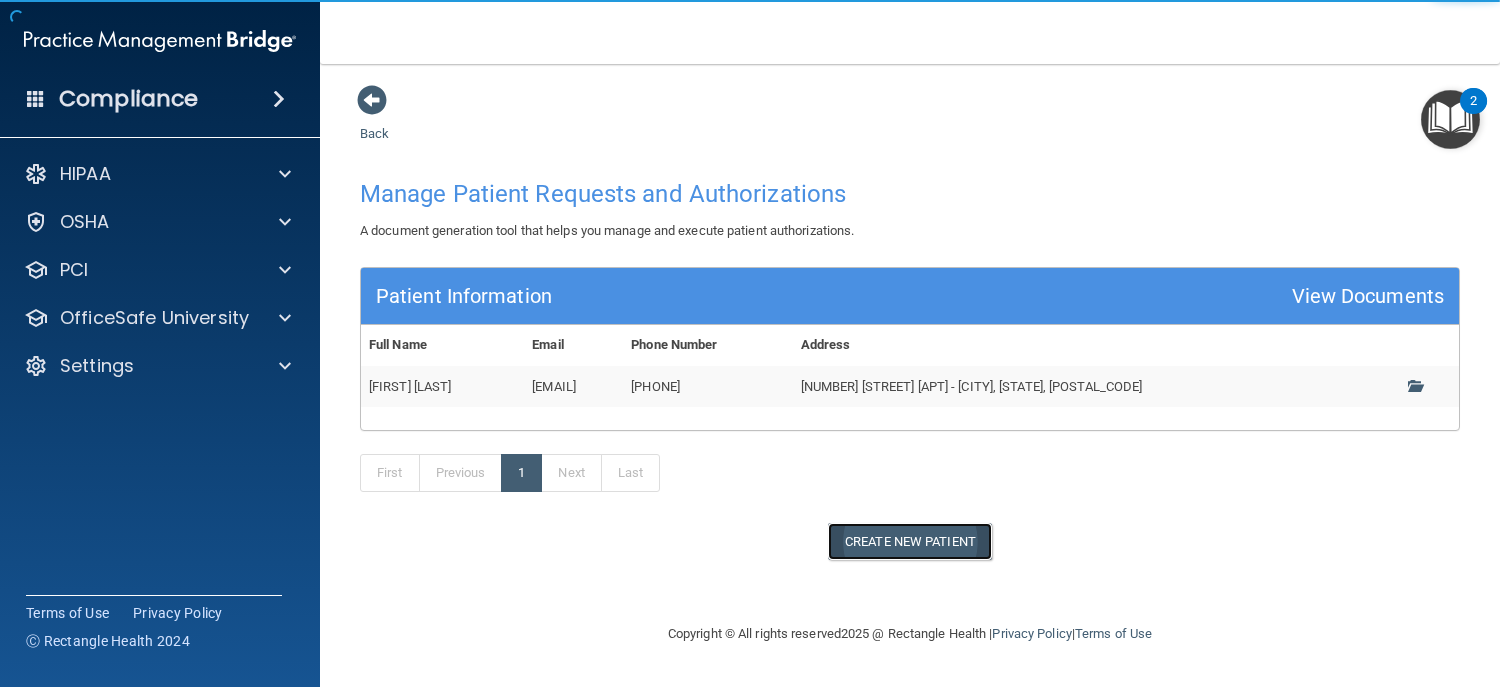 click on "Create New Patient" at bounding box center (910, 541) 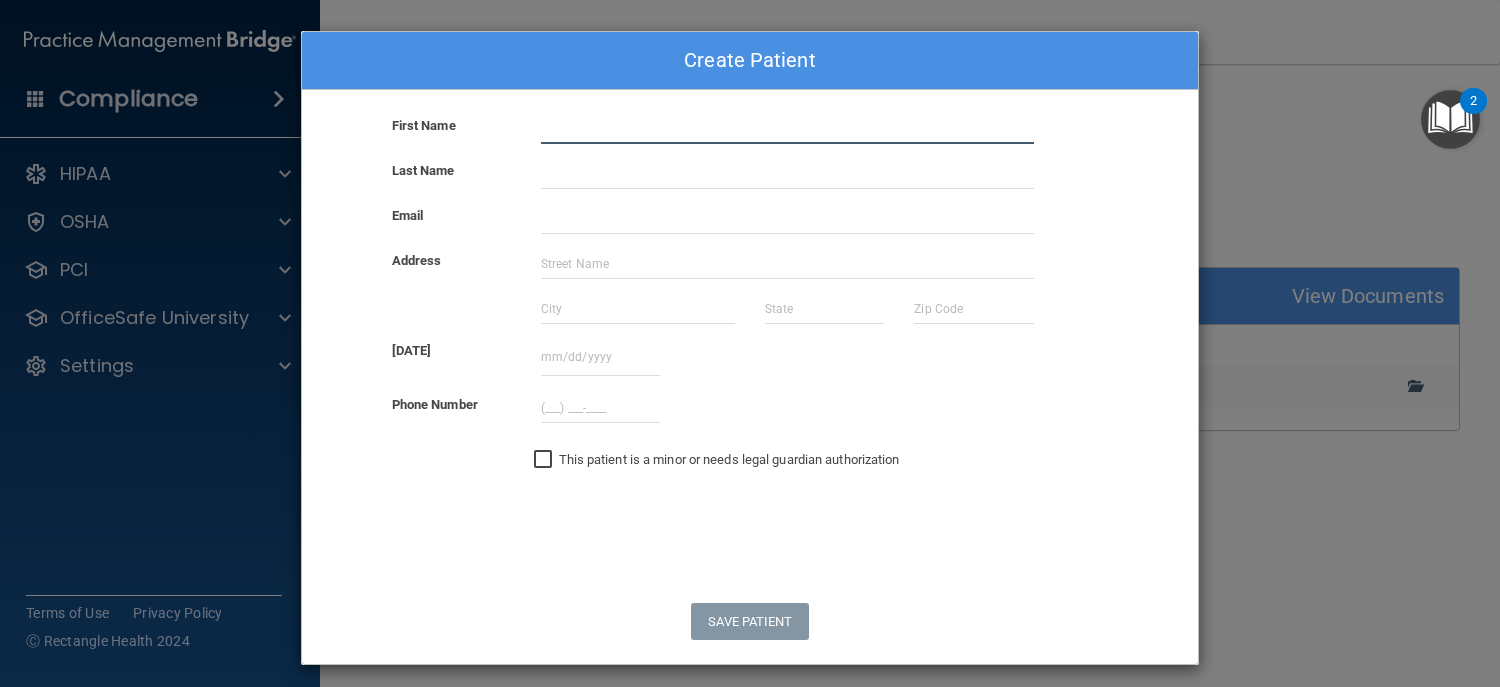 click at bounding box center (787, 129) 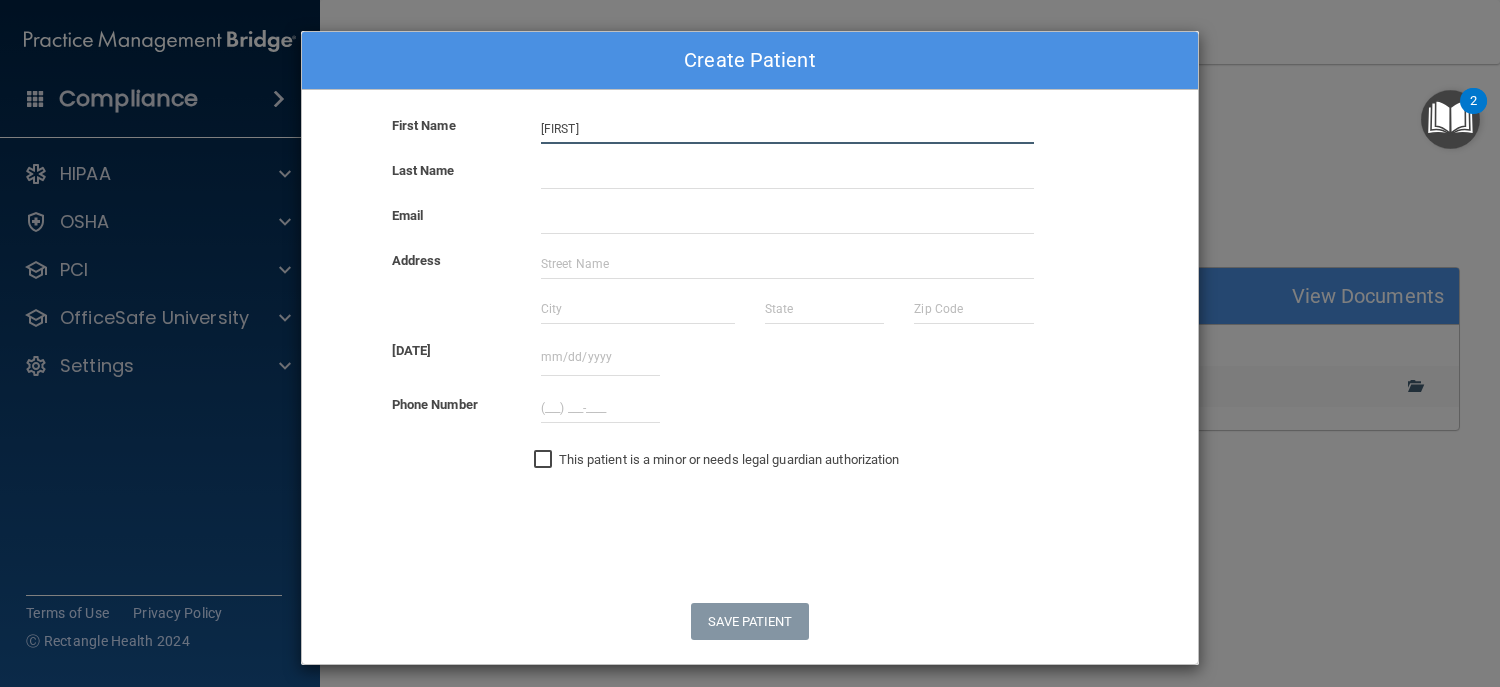 type on "[FIRST]" 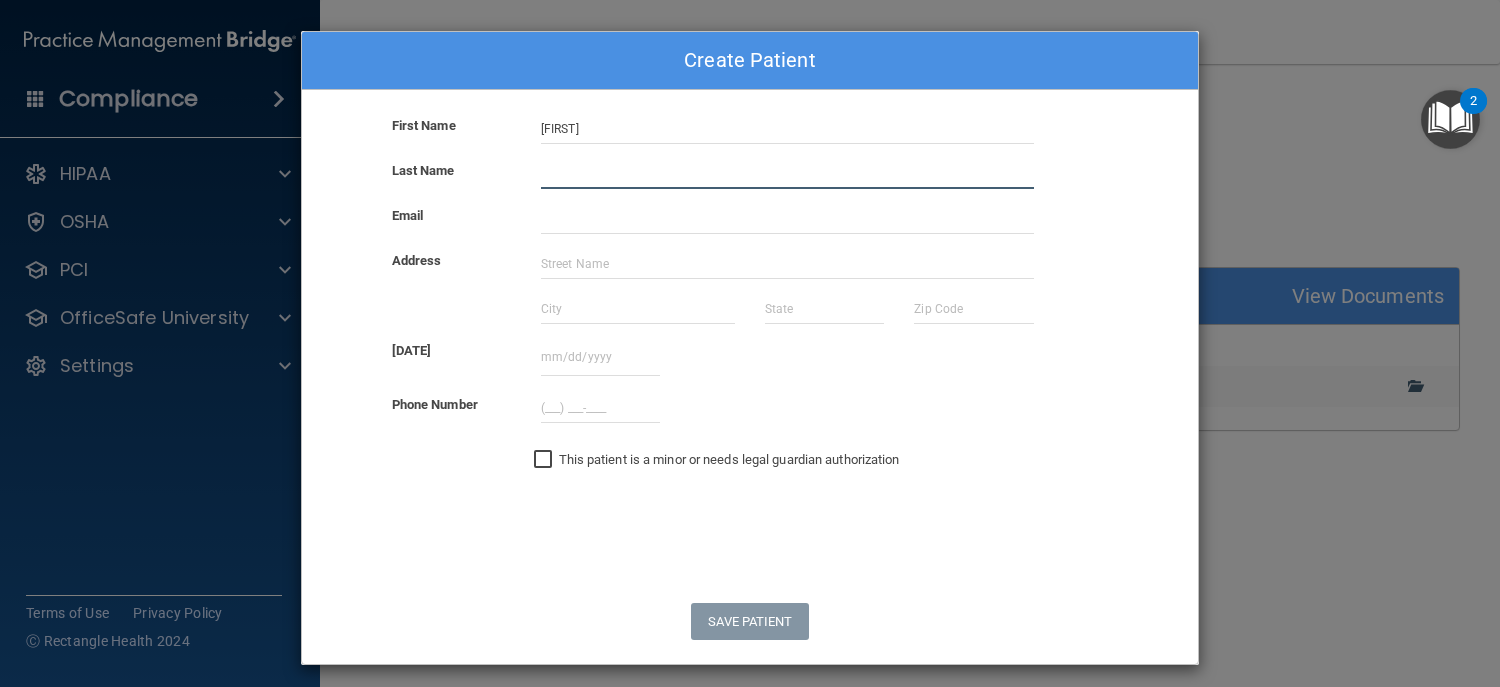 click at bounding box center [787, 174] 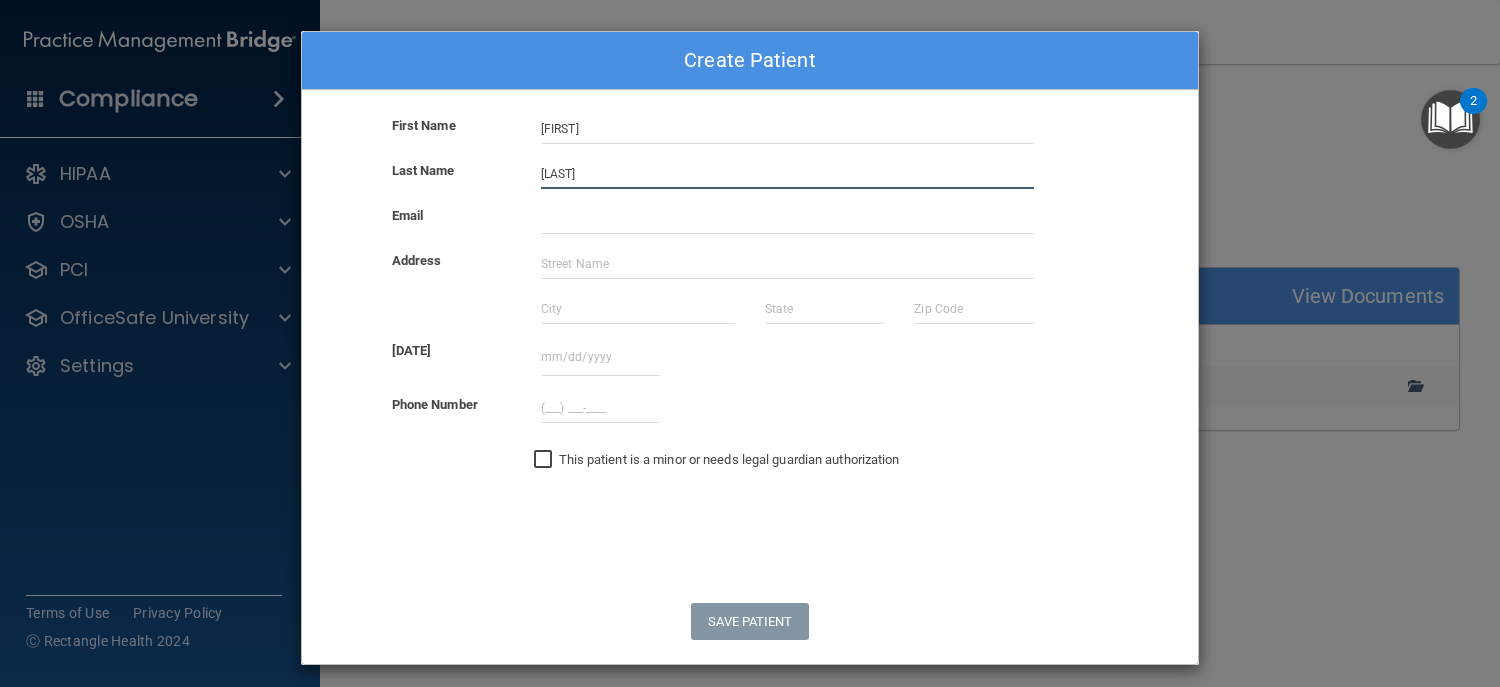 type on "[LAST]" 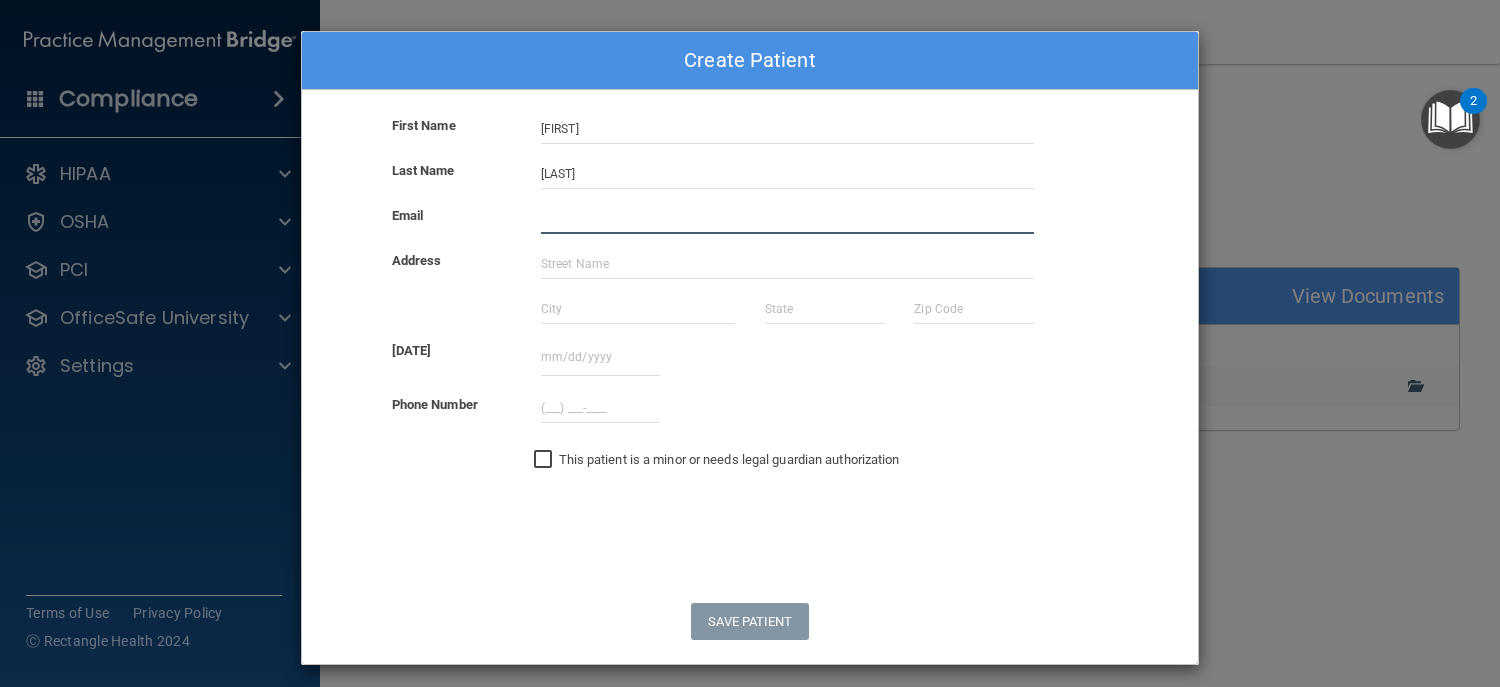 click at bounding box center (787, 219) 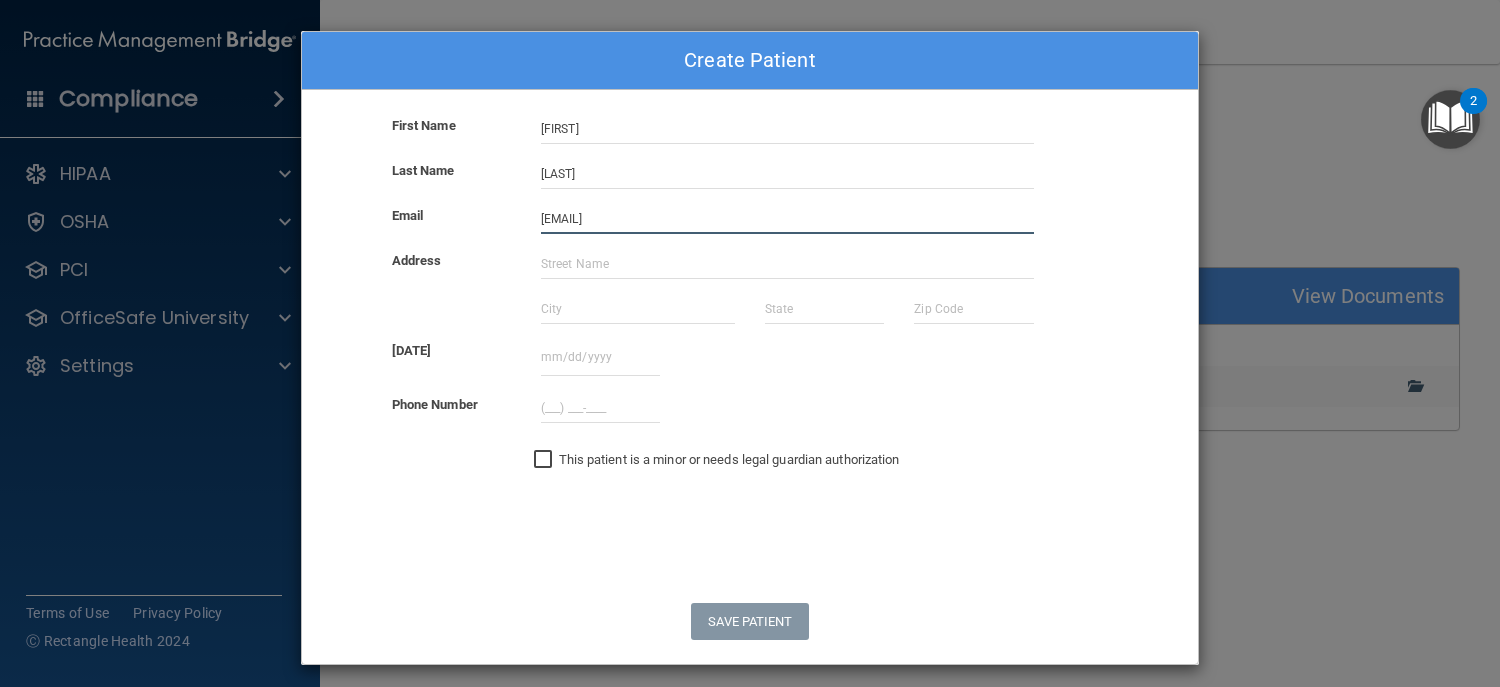 type on "[EMAIL]" 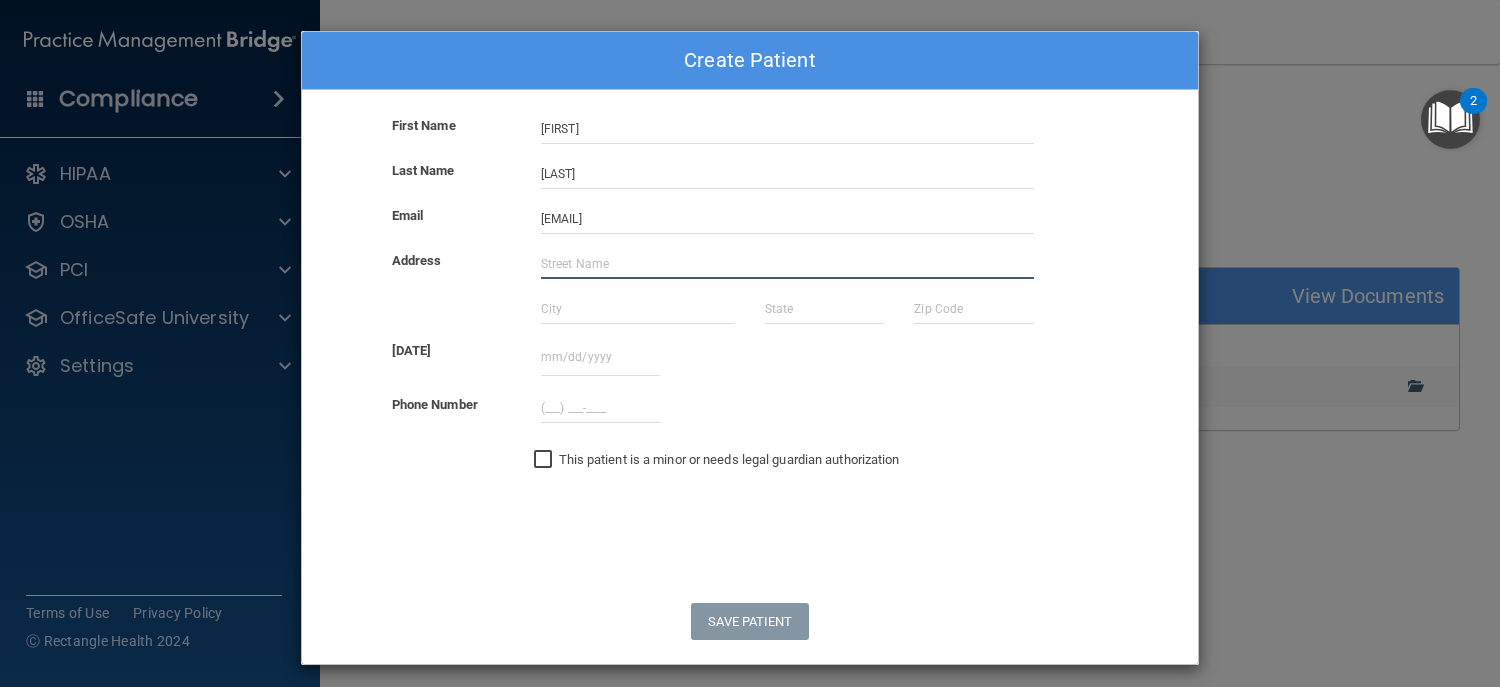 click at bounding box center [787, 264] 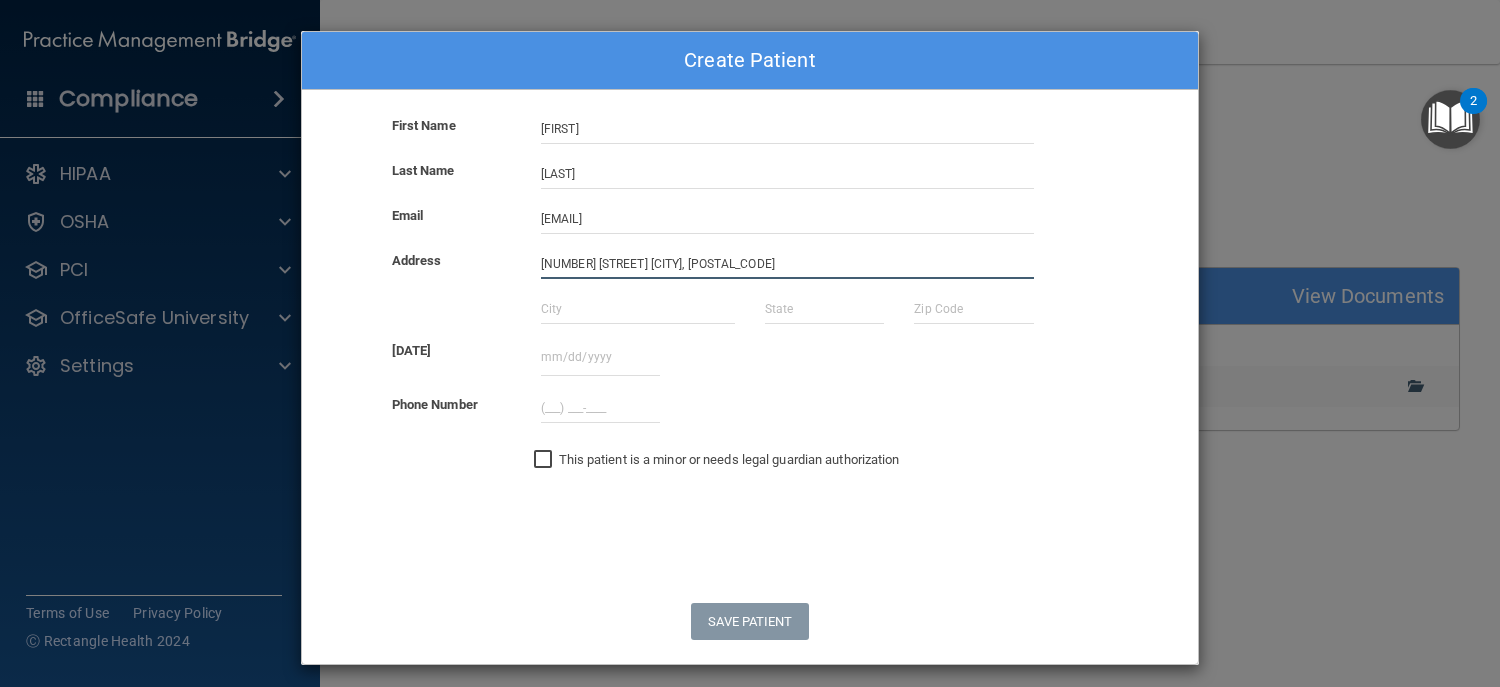 drag, startPoint x: 596, startPoint y: 261, endPoint x: 644, endPoint y: 258, distance: 48.09366 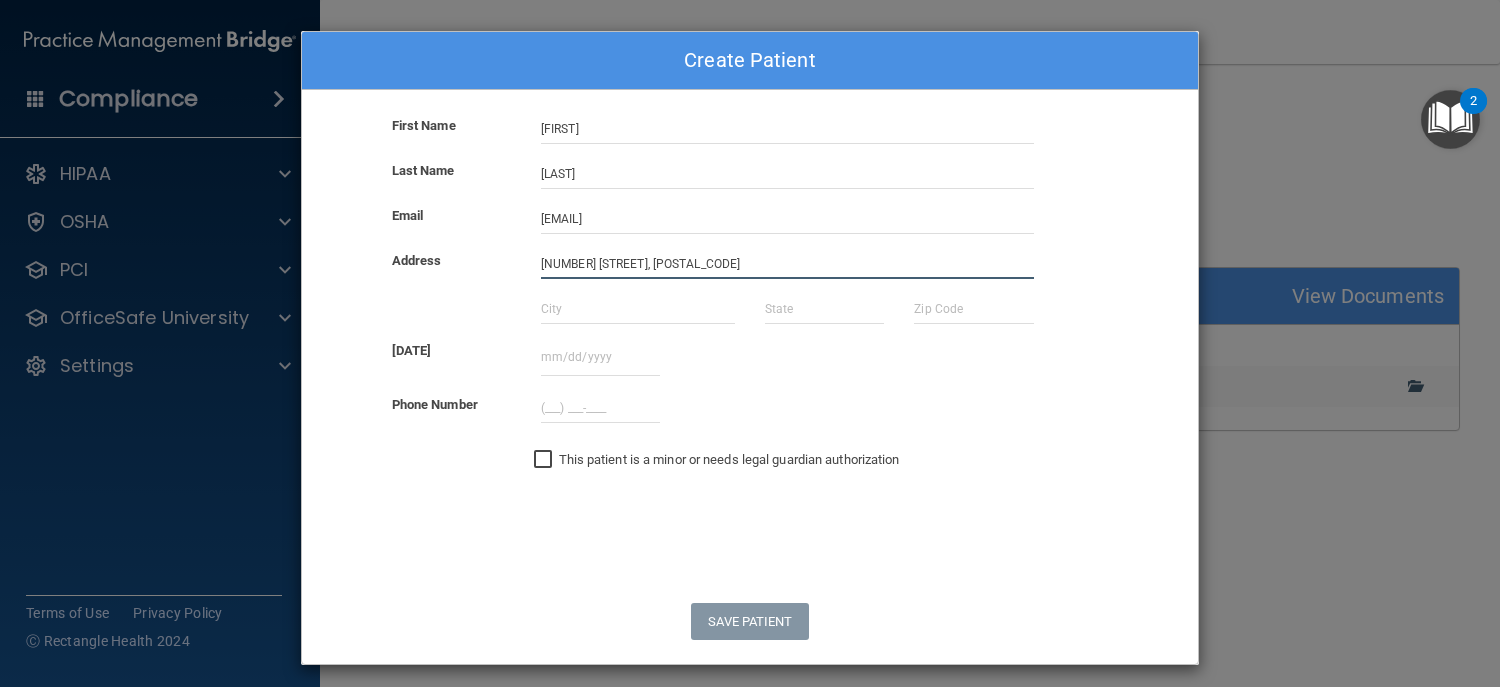 type on "[NUMBER] [STREET], [POSTAL_CODE]" 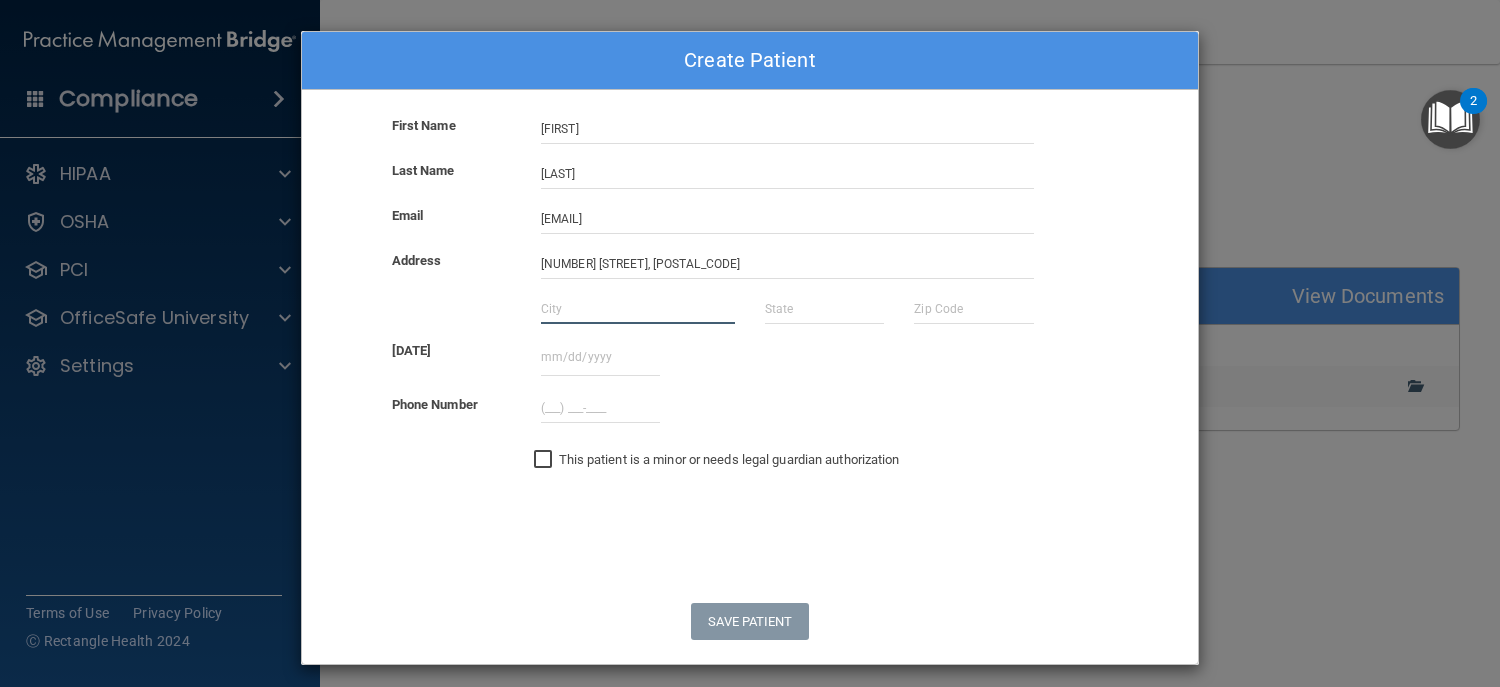 click at bounding box center [638, 309] 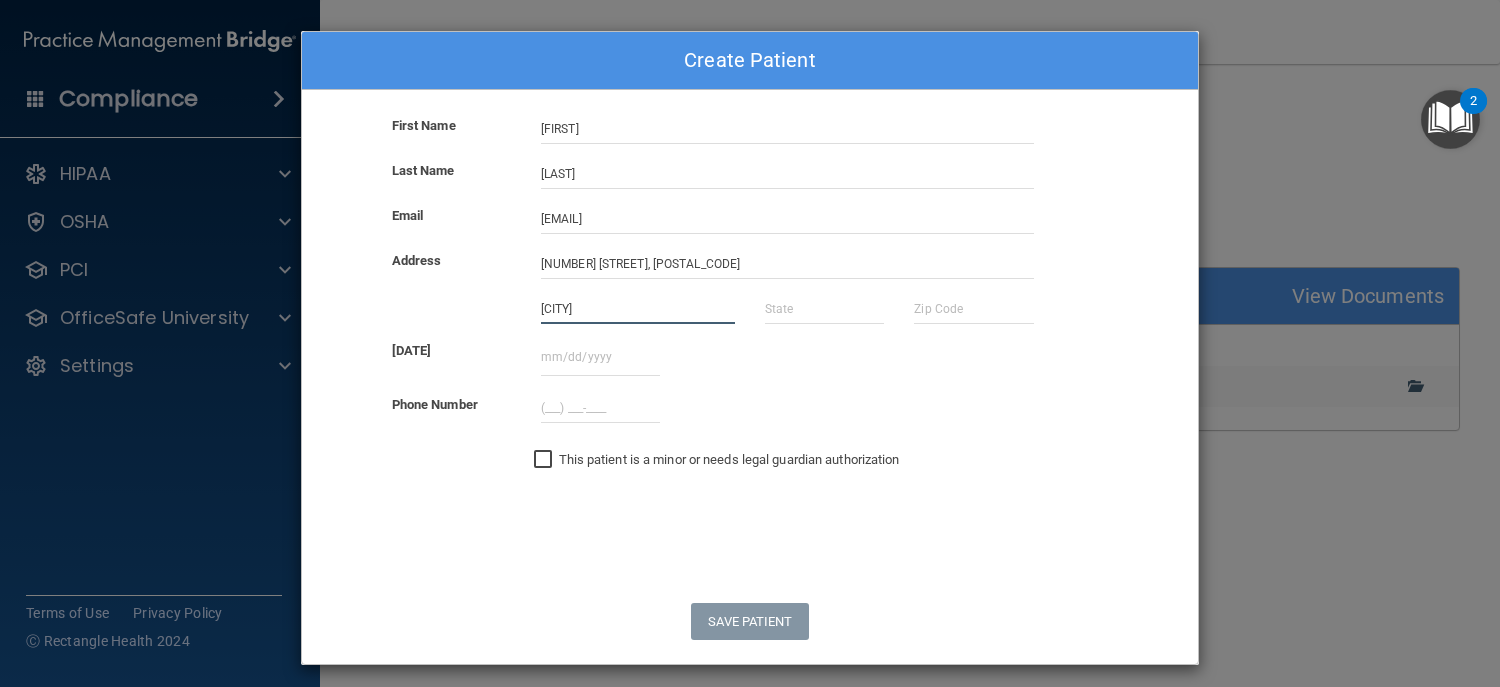 type on "[CITY]" 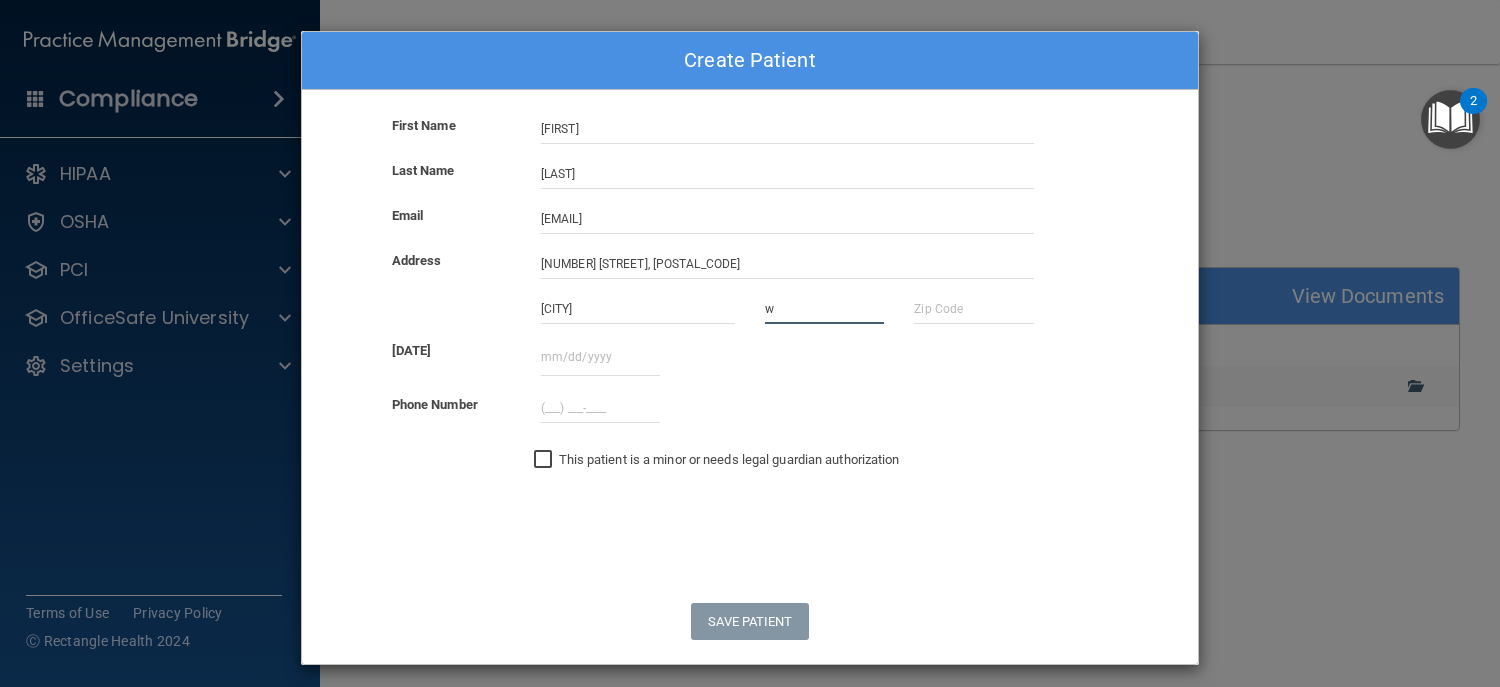 type on "[STATE]" 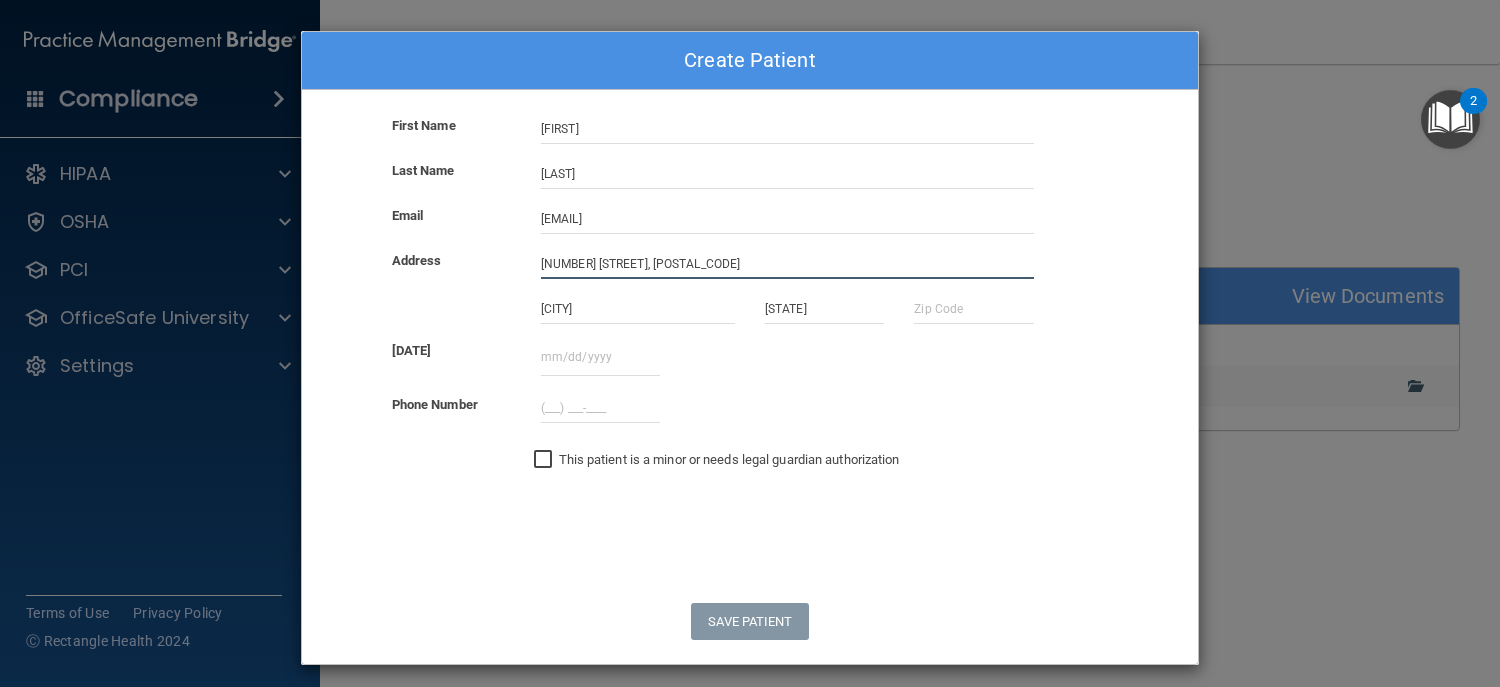drag, startPoint x: 643, startPoint y: 271, endPoint x: 603, endPoint y: 265, distance: 40.4475 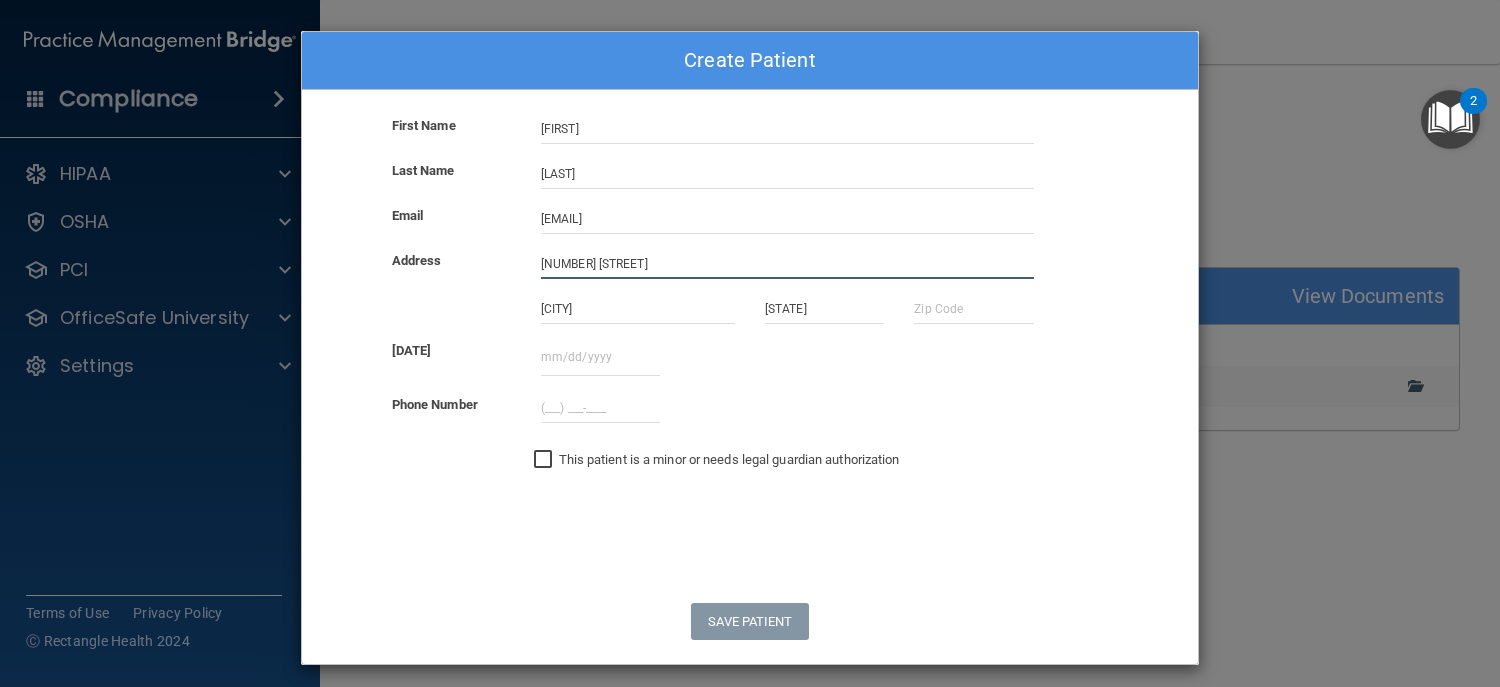 type on "[NUMBER] [STREET]" 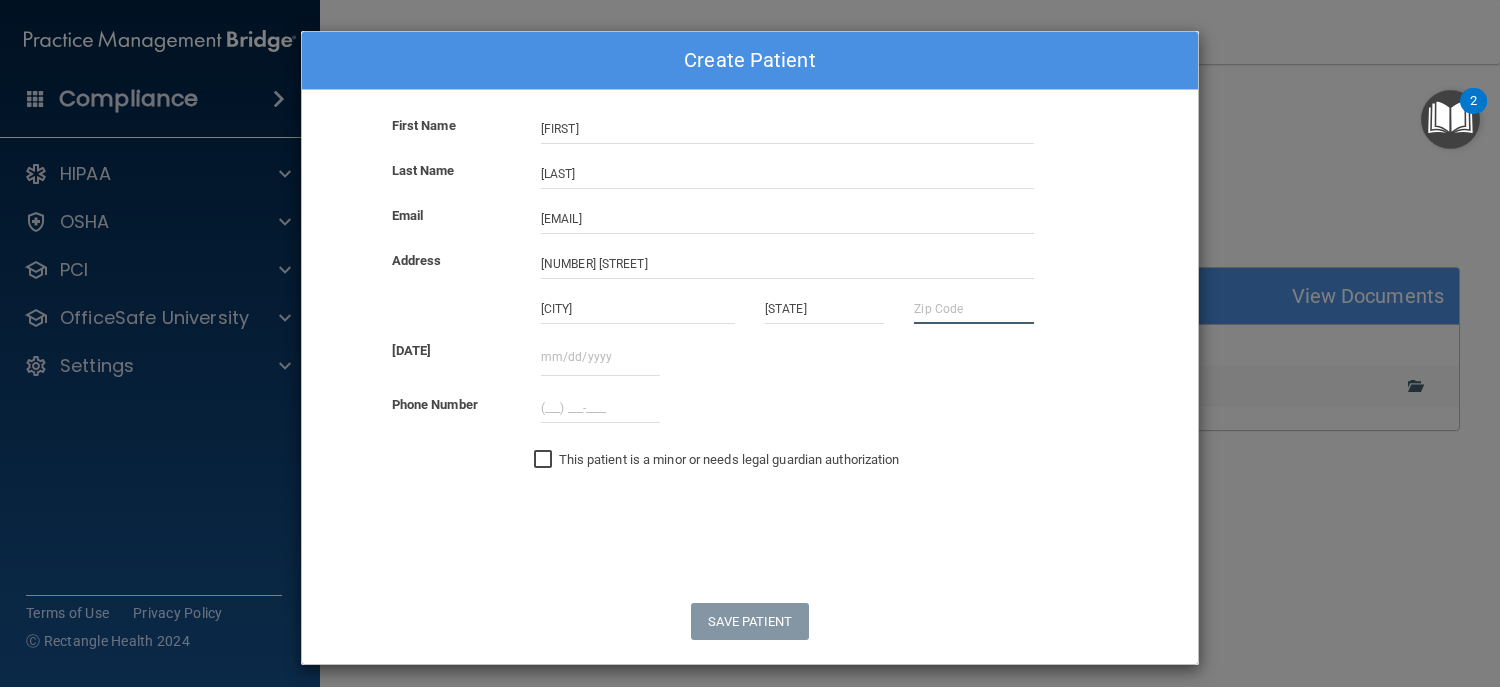 click at bounding box center [973, 309] 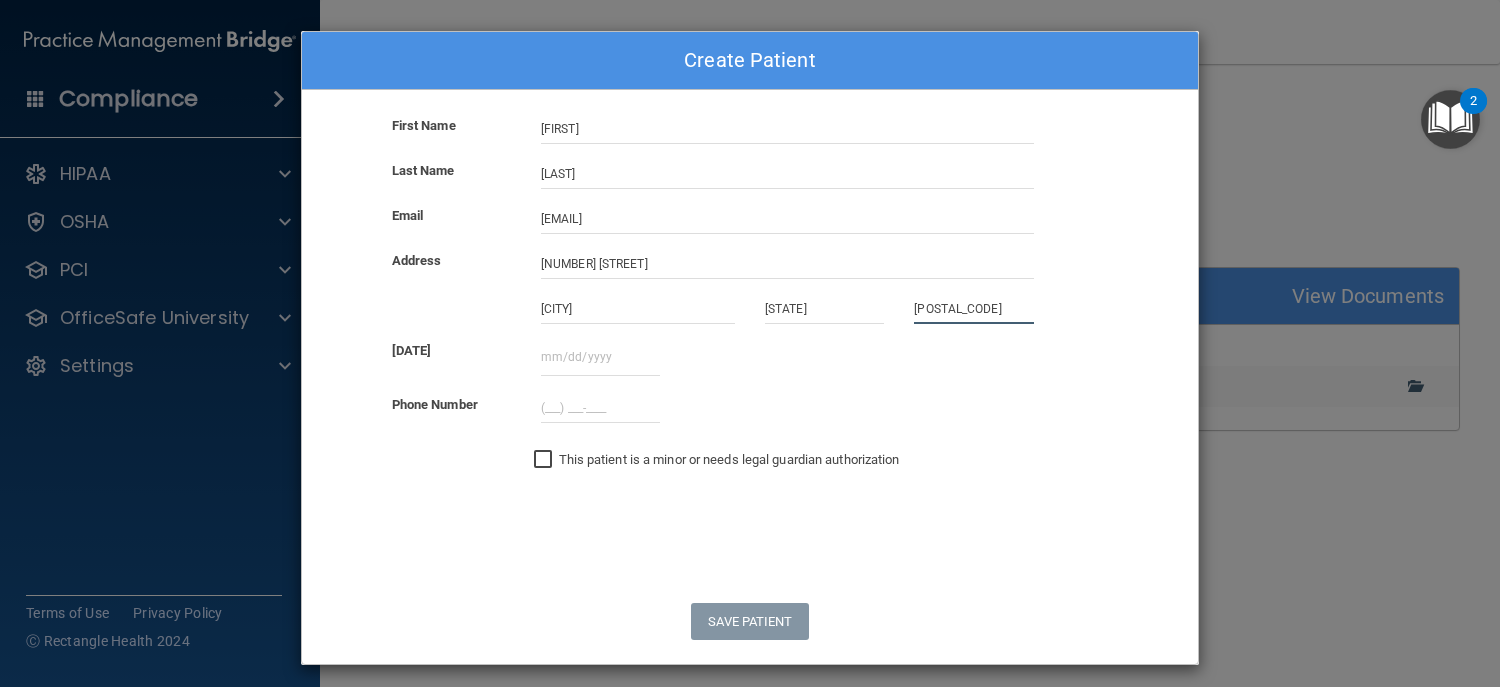 type on "[POSTAL_CODE]" 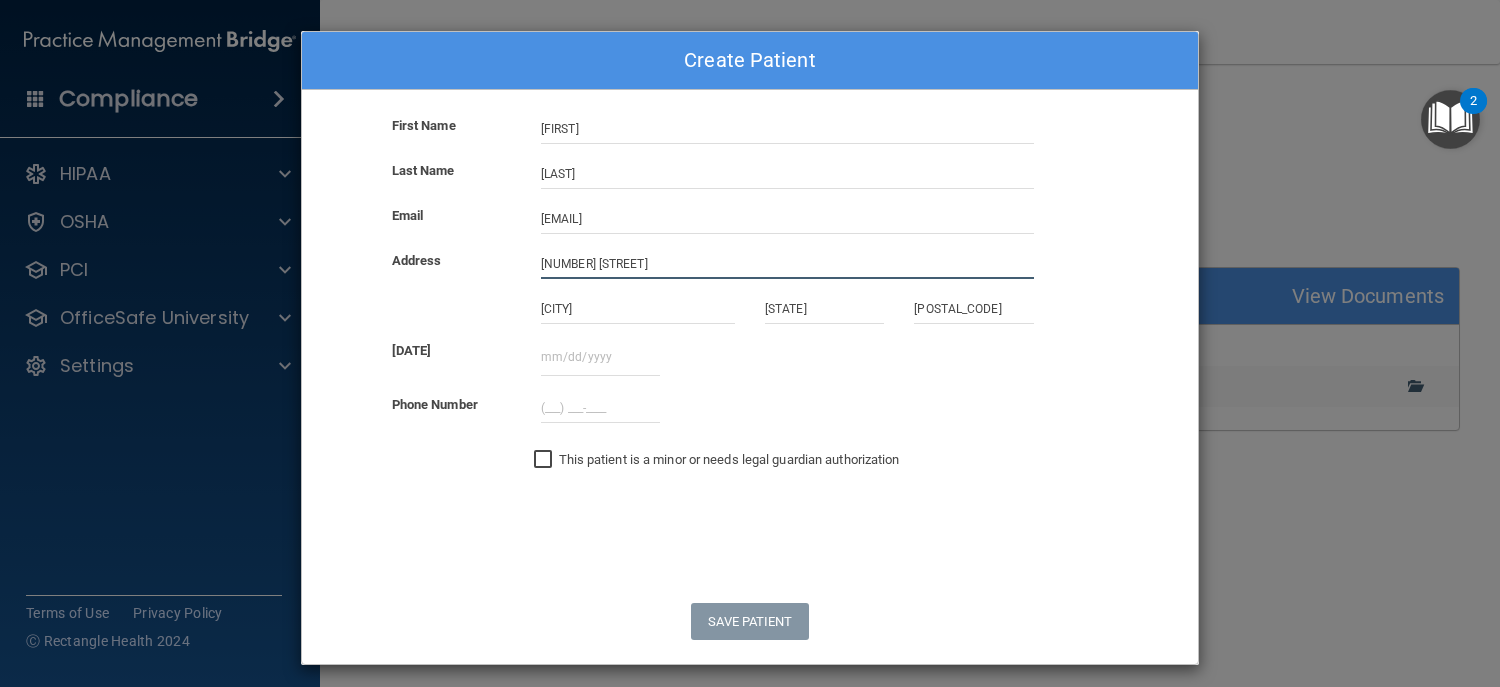 click on "[NUMBER] [STREET]" at bounding box center [787, 264] 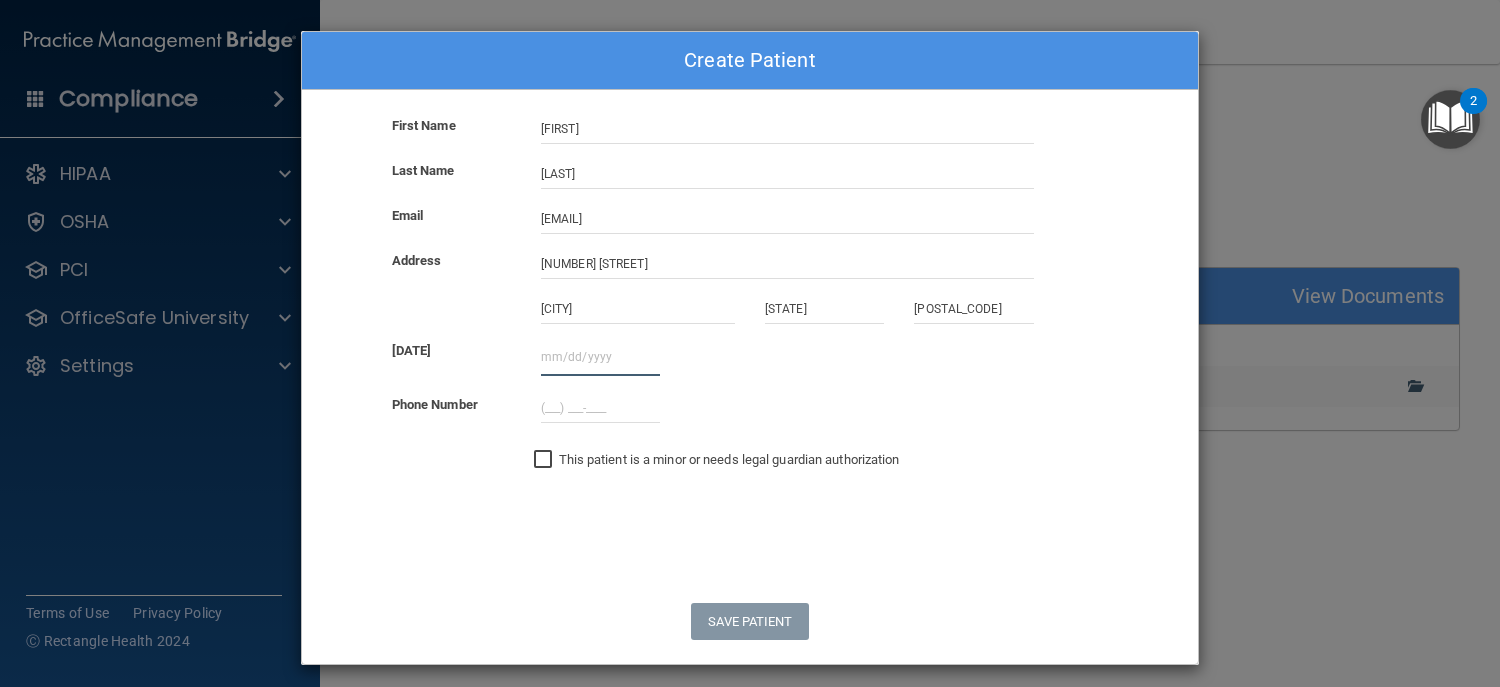 drag, startPoint x: 564, startPoint y: 355, endPoint x: 577, endPoint y: 357, distance: 13.152946 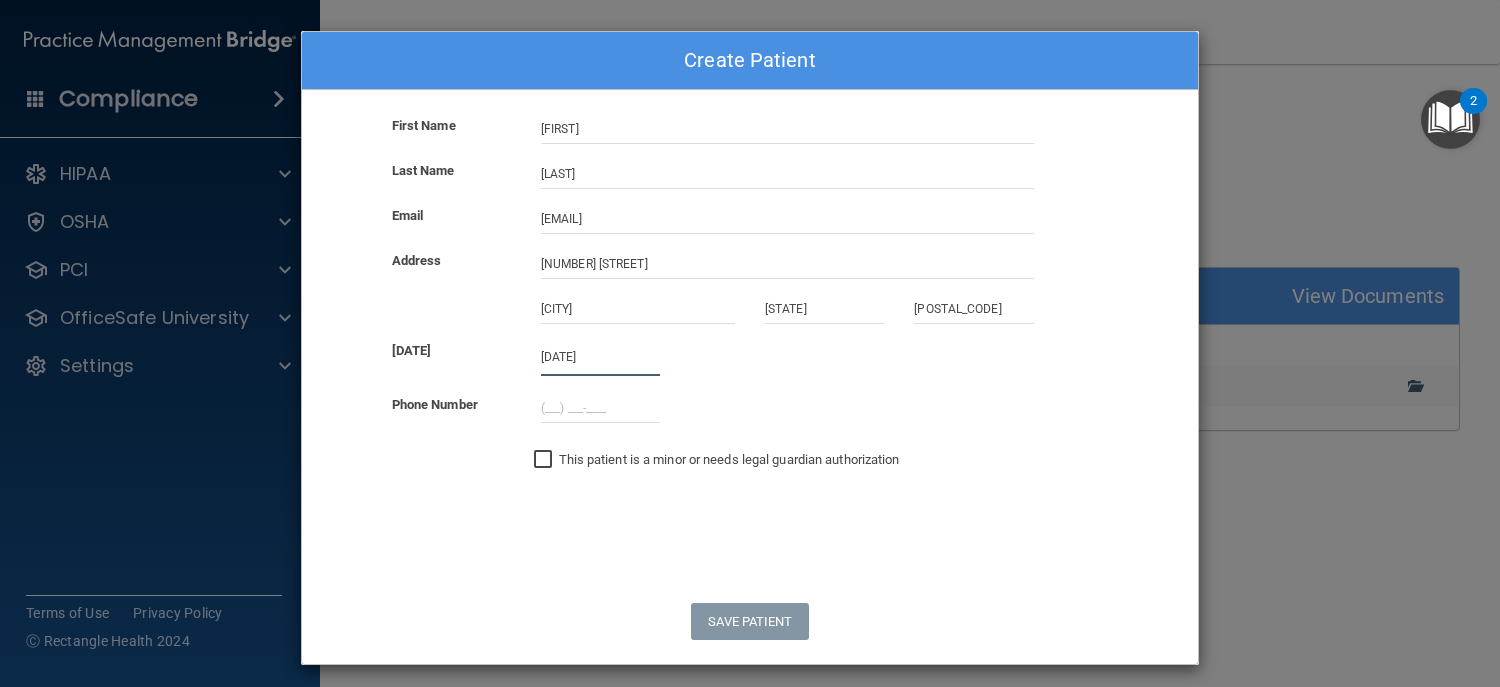 type on "[DATE]" 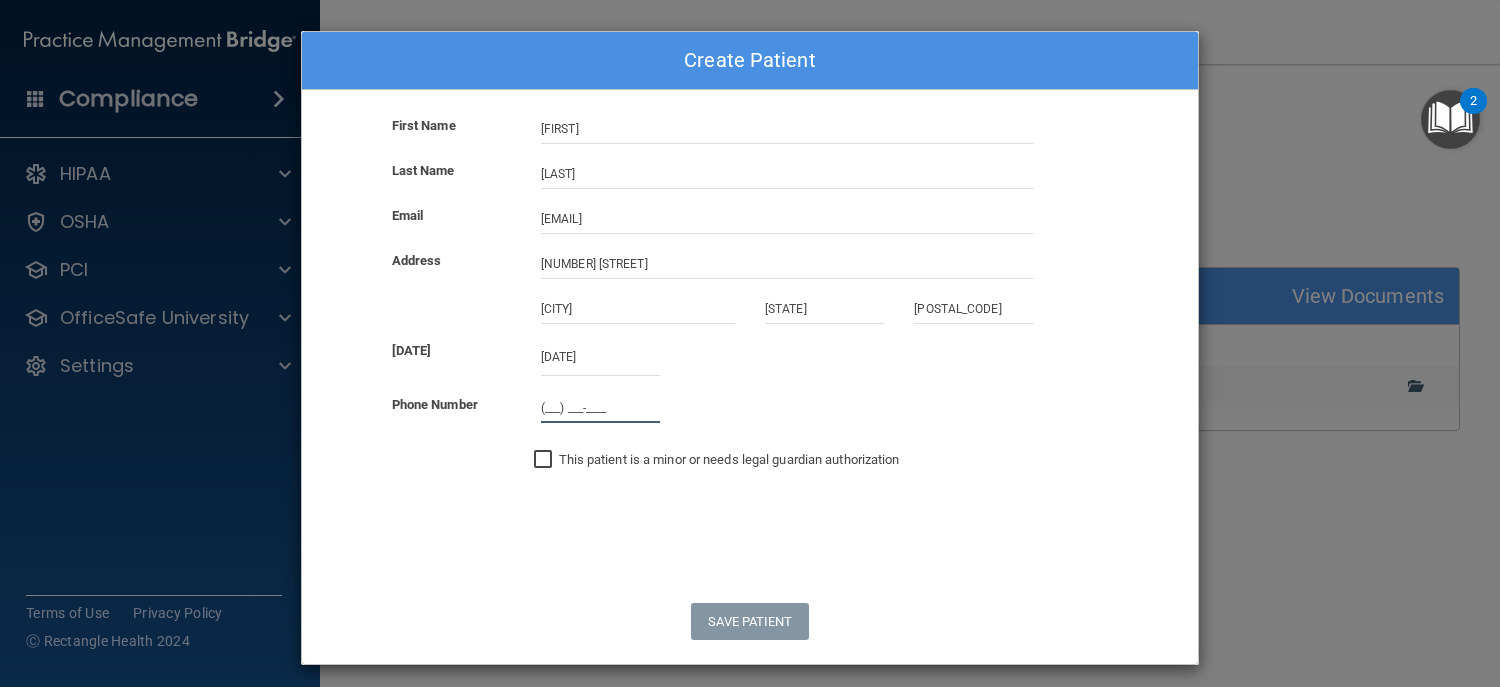 click on "(___) ___-____" at bounding box center [600, 408] 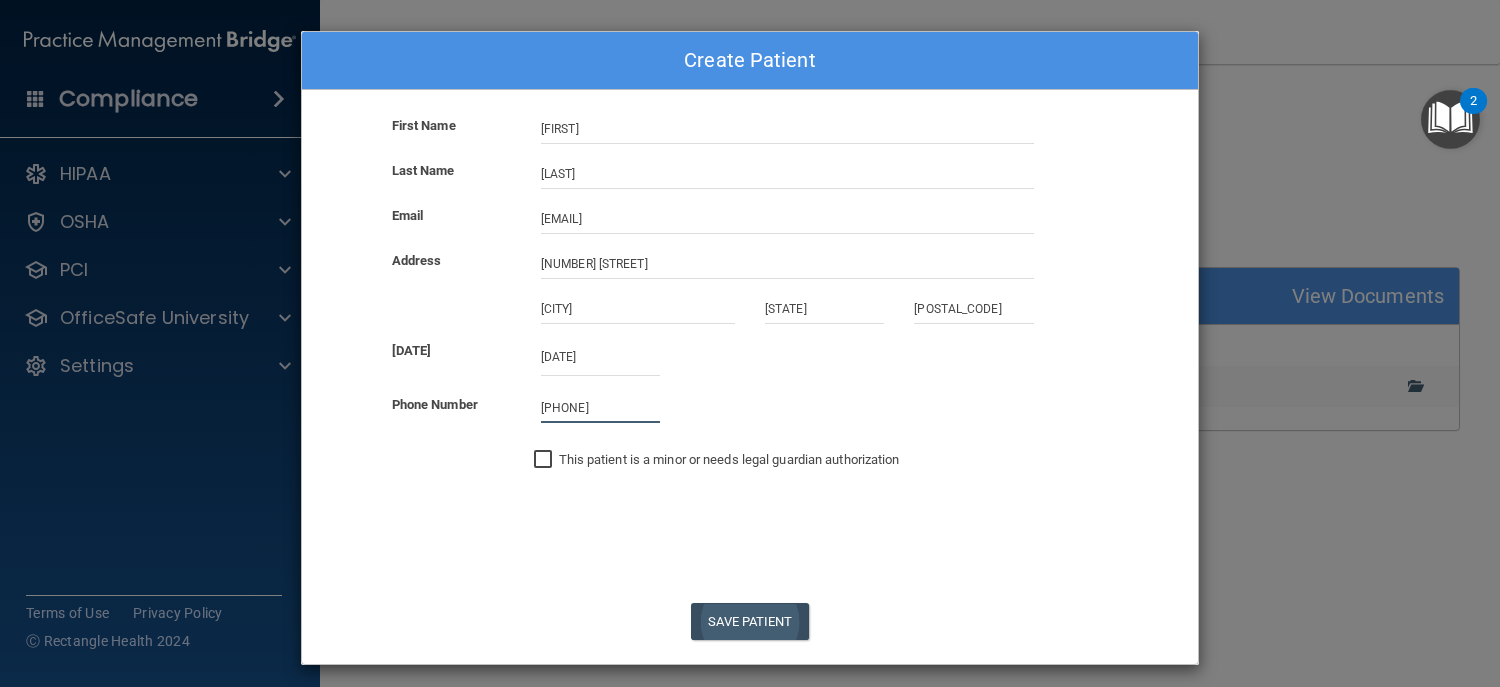 type on "[PHONE]" 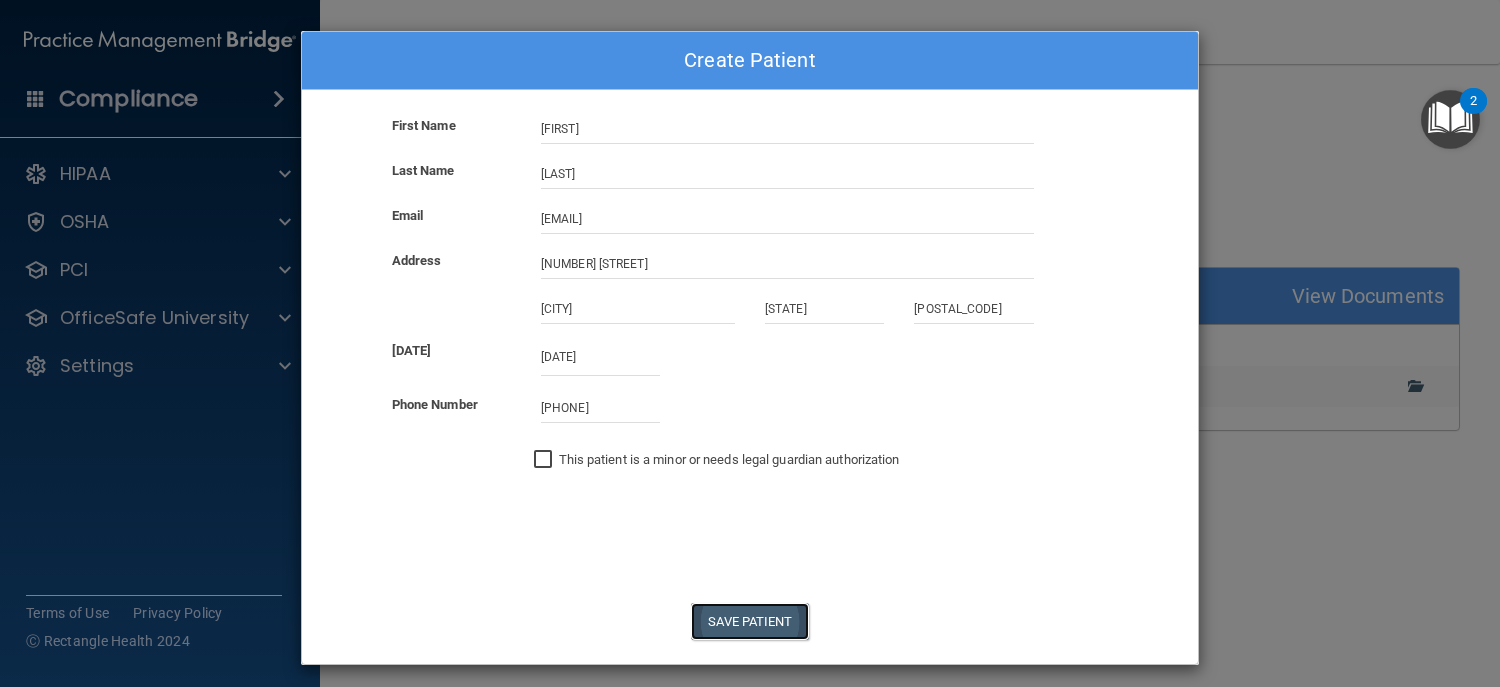 click on "Save Patient" at bounding box center [749, 621] 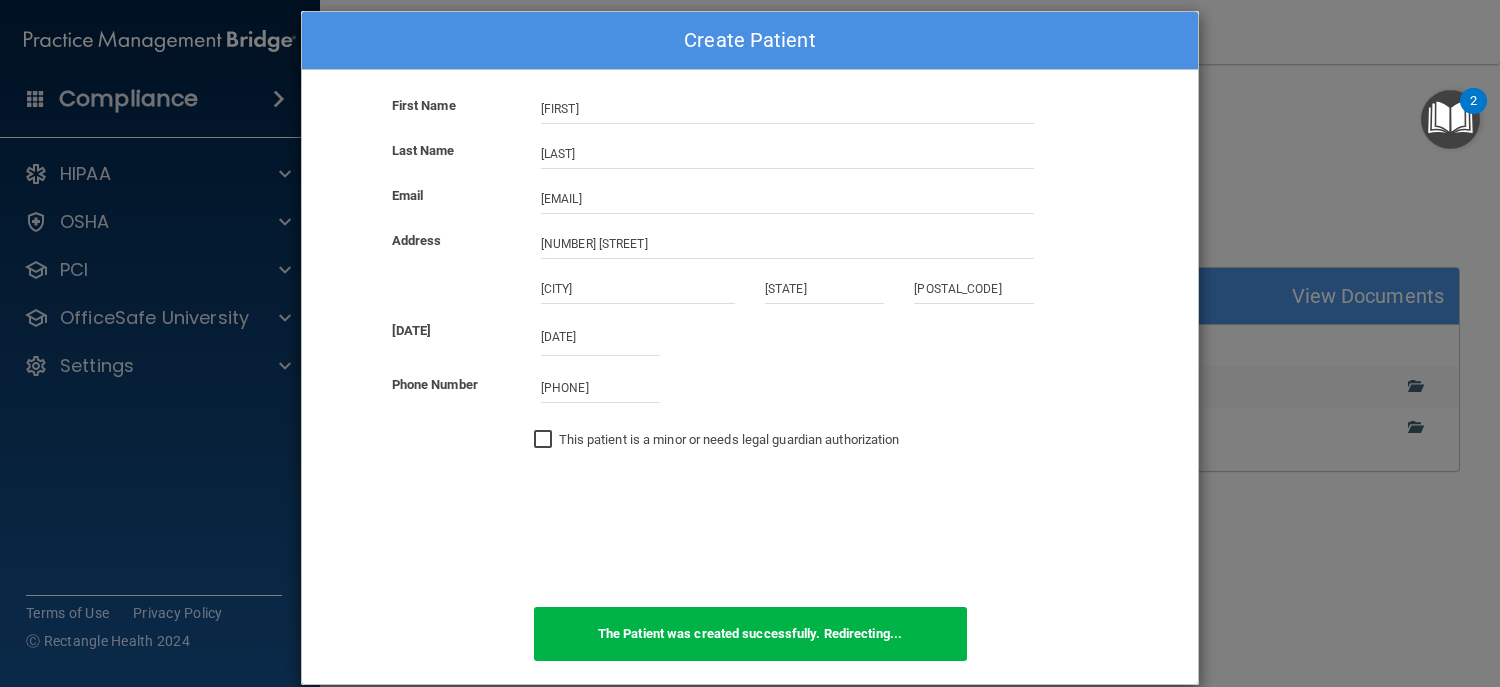 scroll, scrollTop: 47, scrollLeft: 0, axis: vertical 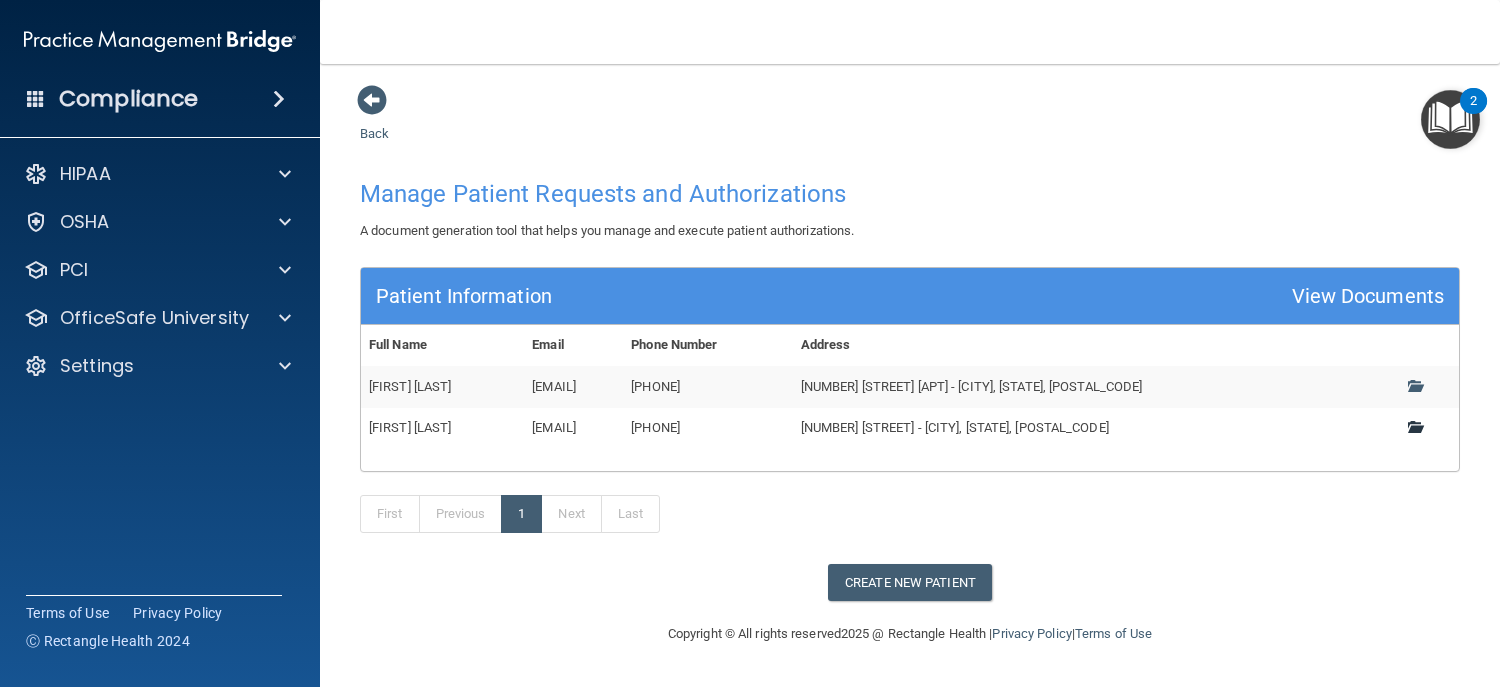 click at bounding box center [1414, 426] 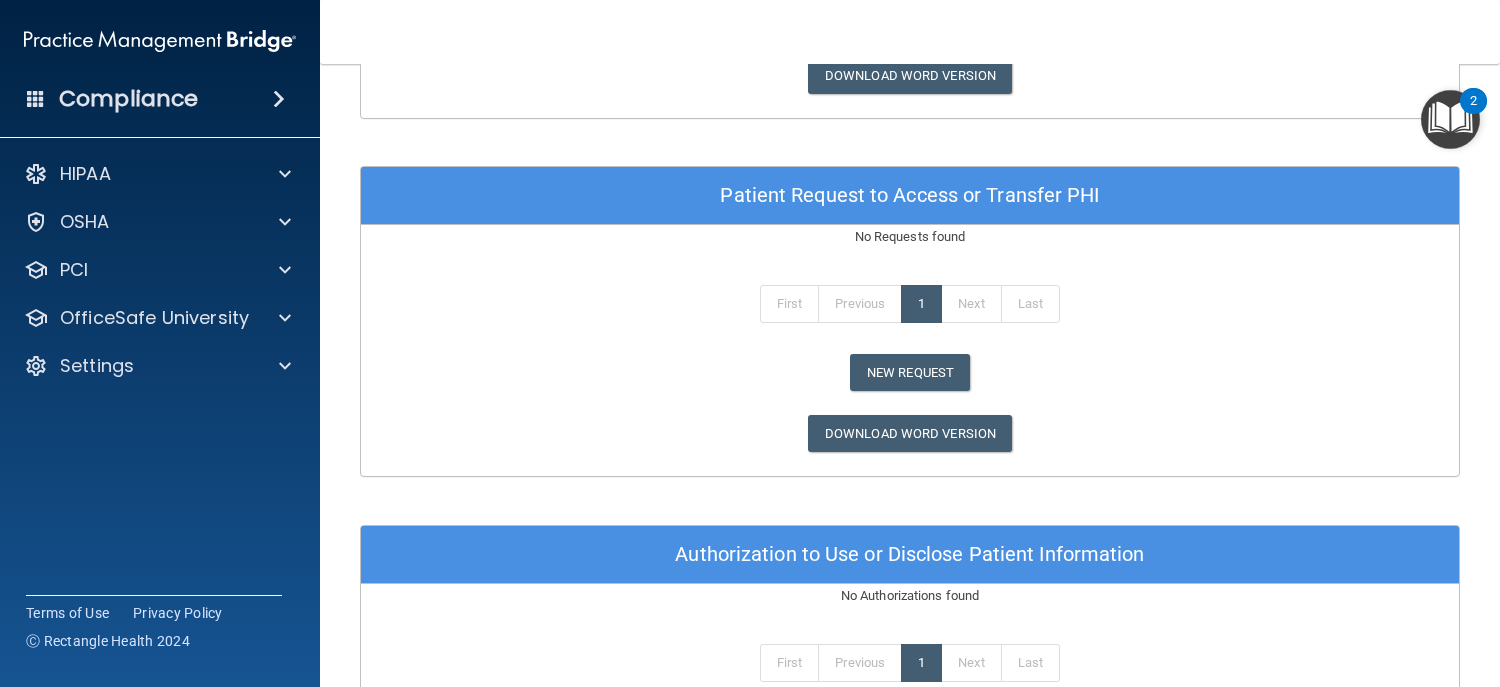 scroll, scrollTop: 1000, scrollLeft: 0, axis: vertical 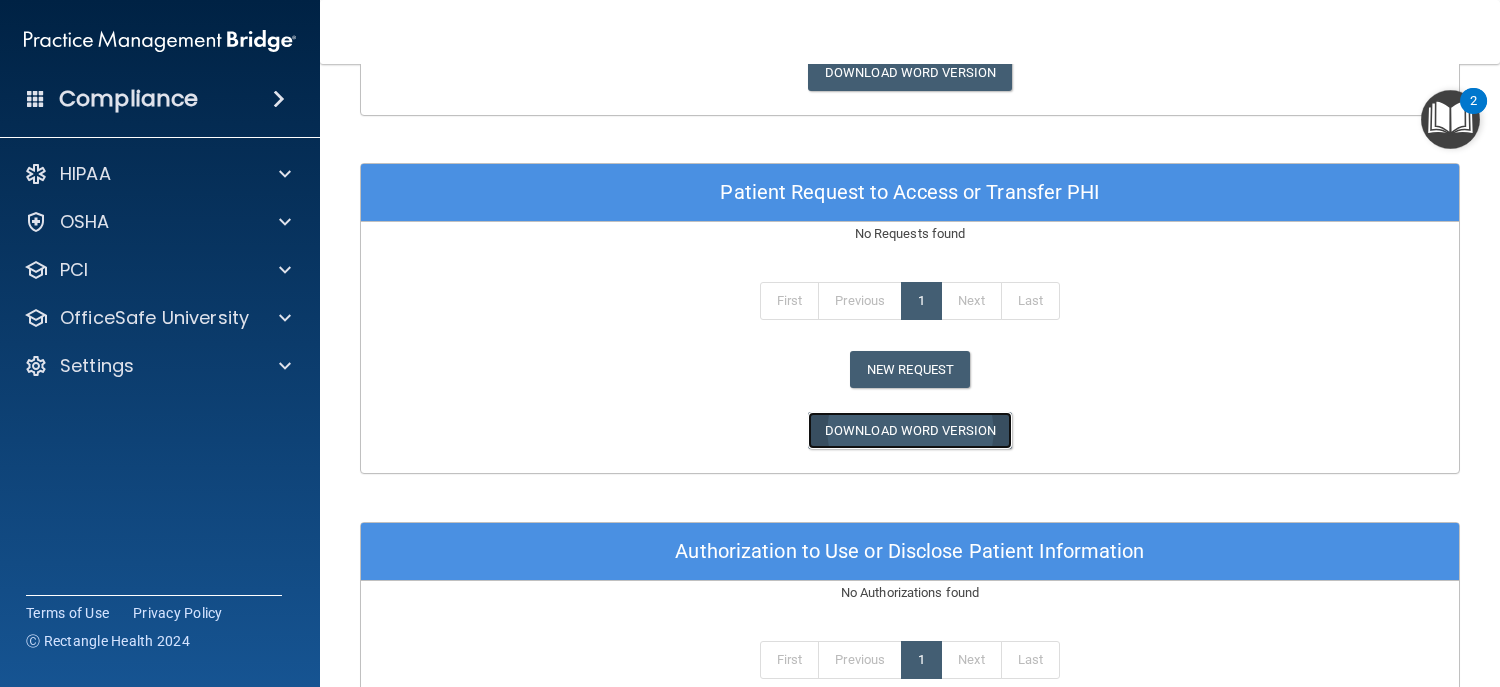 click on "Download Word Version" at bounding box center (910, 430) 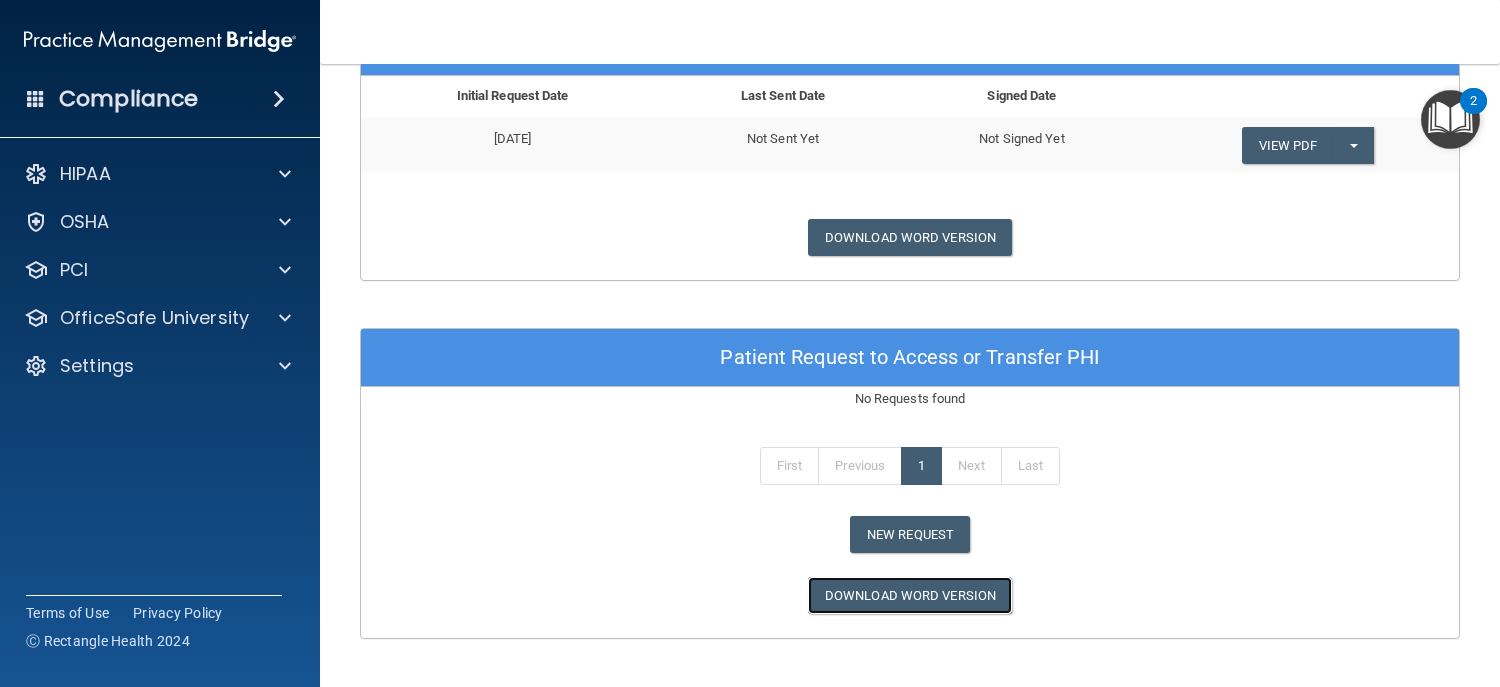 scroll, scrollTop: 818, scrollLeft: 0, axis: vertical 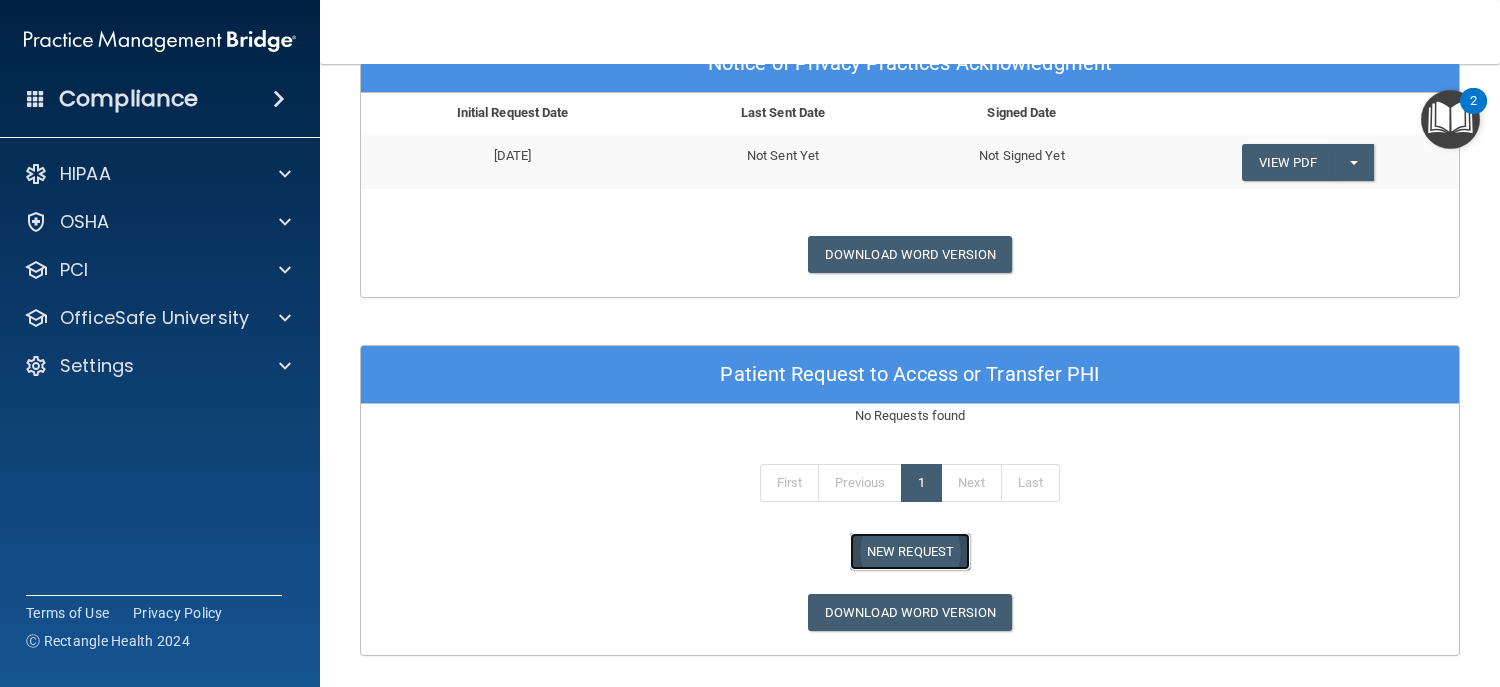 click on "New Request" at bounding box center (910, 551) 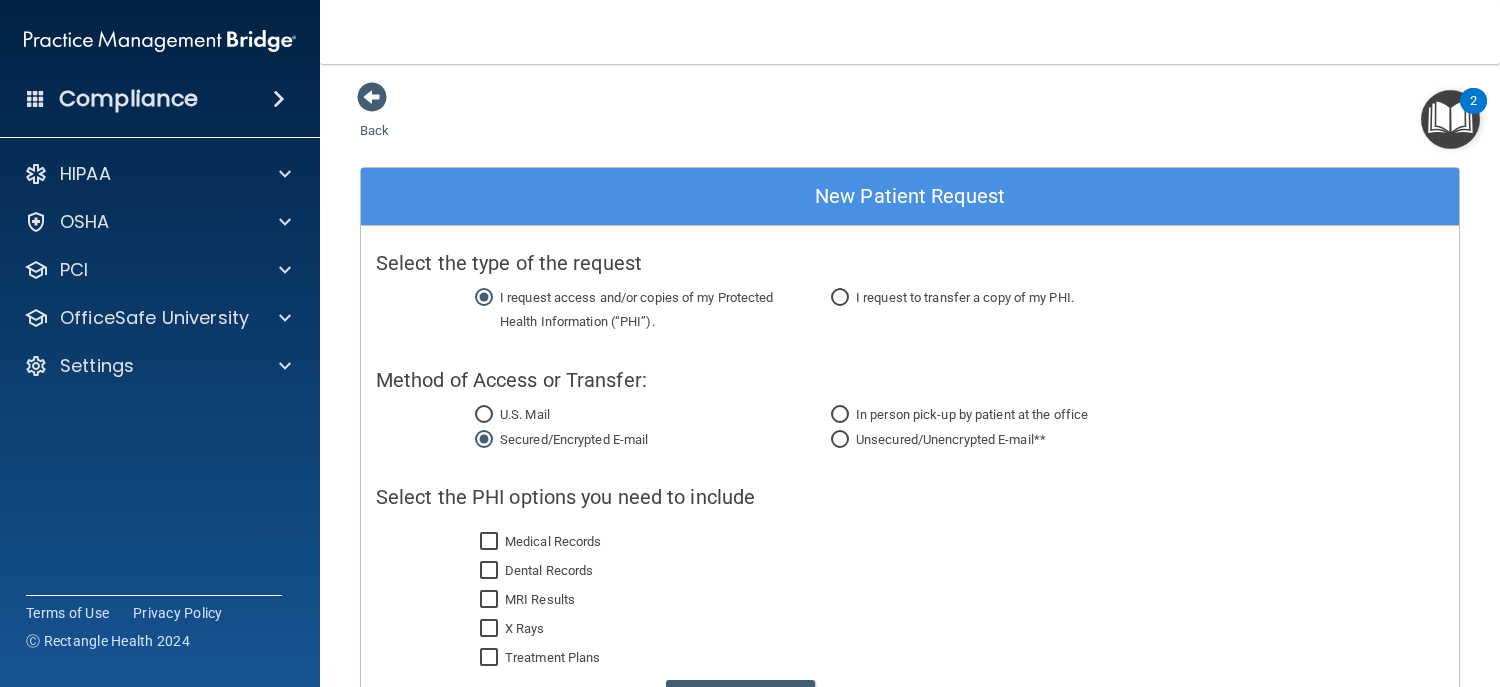 scroll, scrollTop: 0, scrollLeft: 0, axis: both 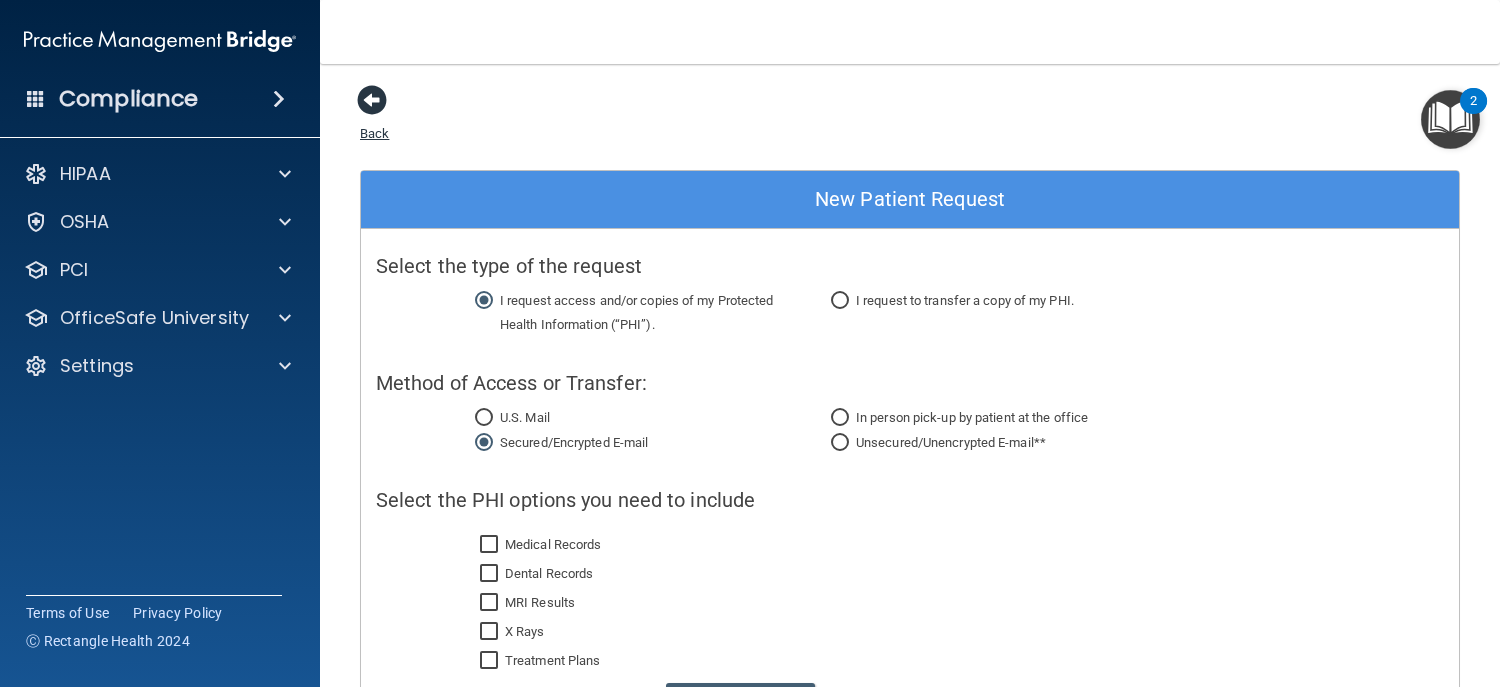 click at bounding box center [372, 100] 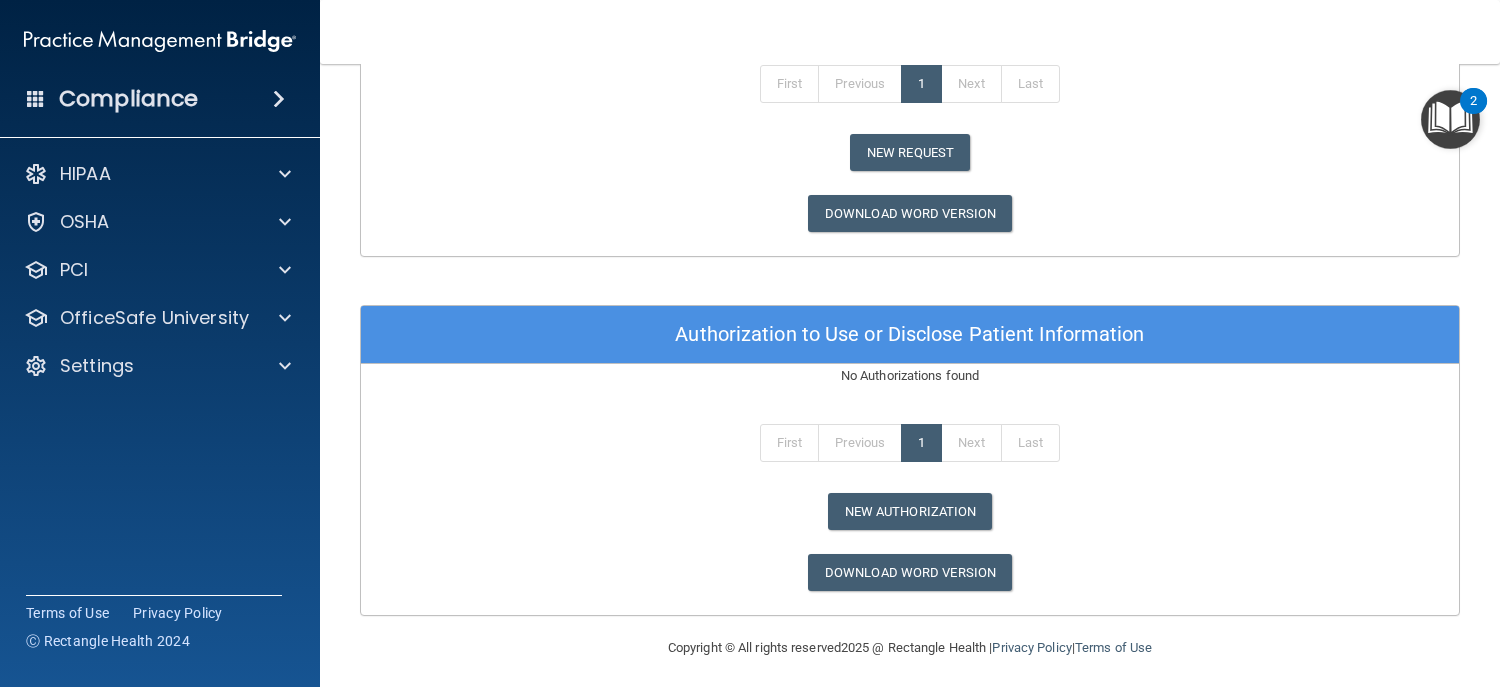 scroll, scrollTop: 1218, scrollLeft: 0, axis: vertical 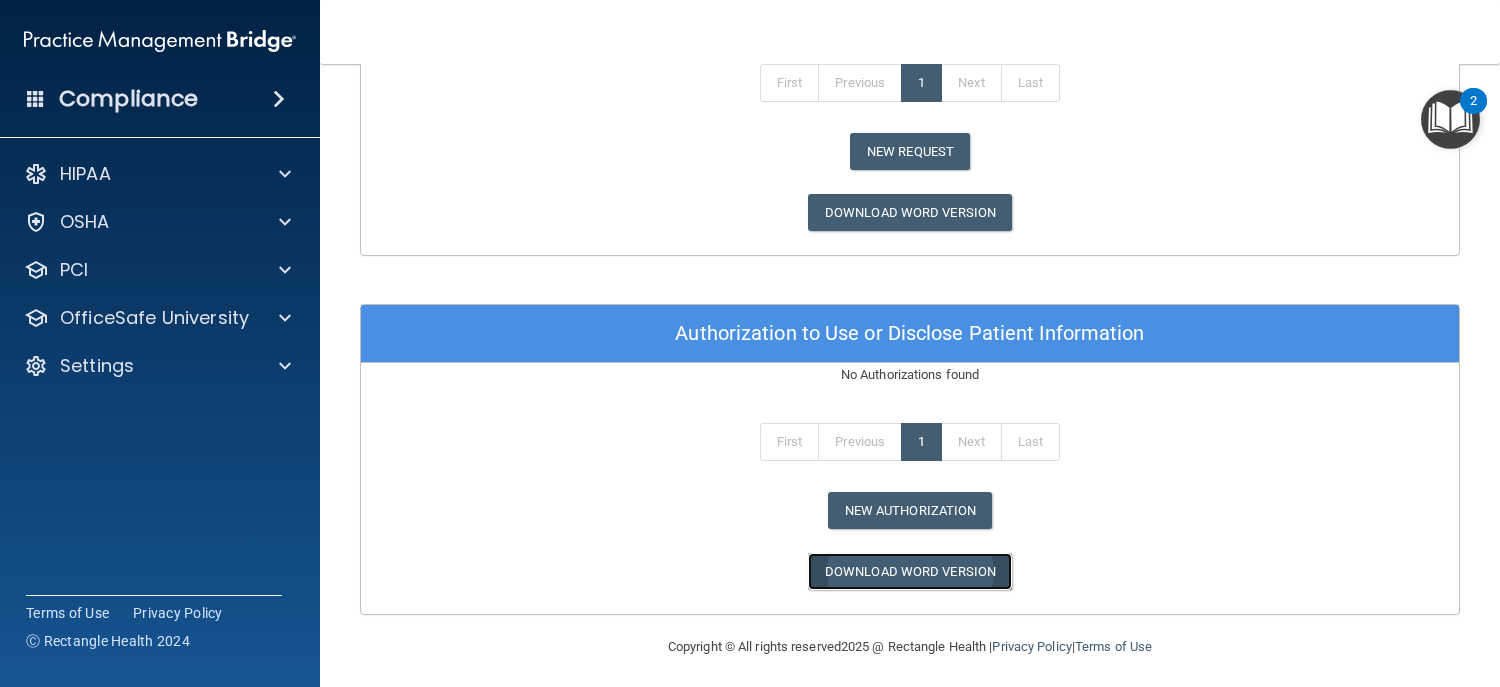 click on "Download Word Version" at bounding box center [910, 571] 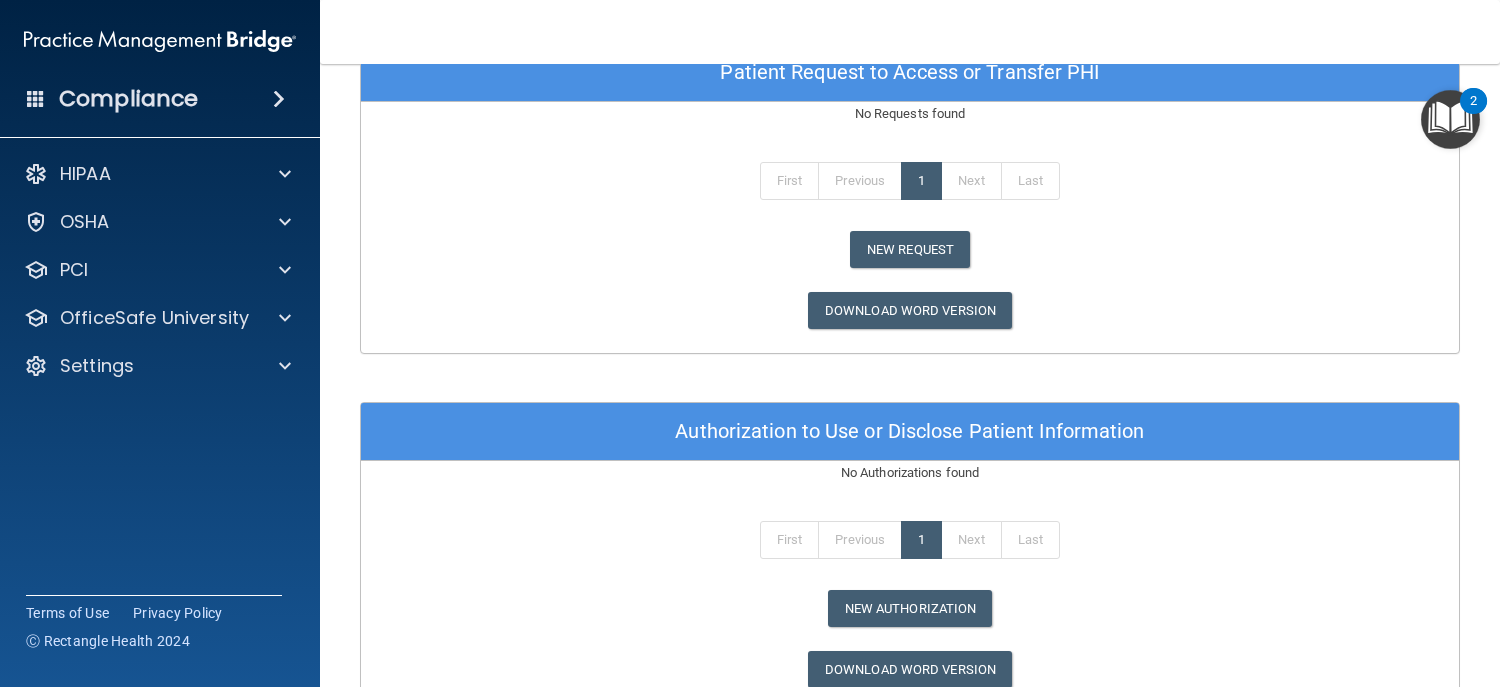 scroll, scrollTop: 1118, scrollLeft: 0, axis: vertical 